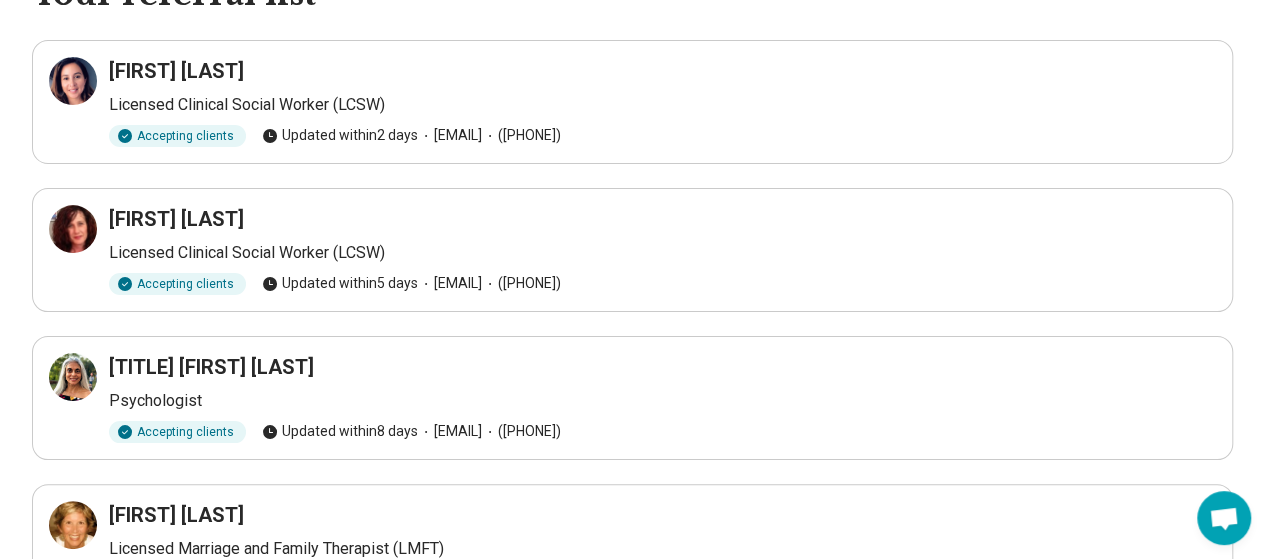 scroll, scrollTop: 0, scrollLeft: 0, axis: both 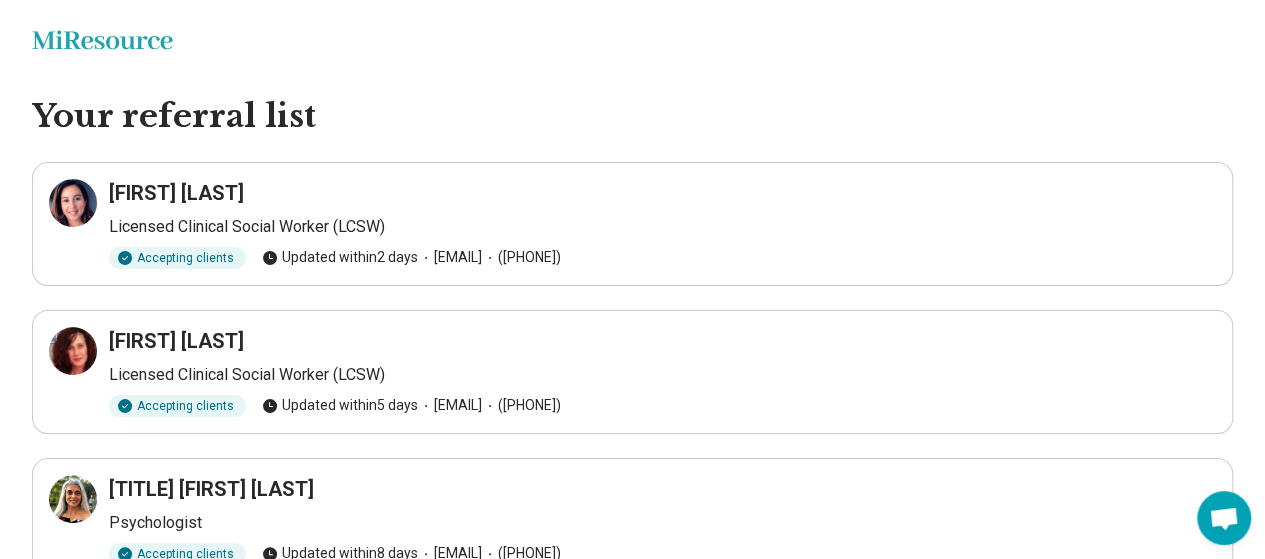 click on "Miresource logo" 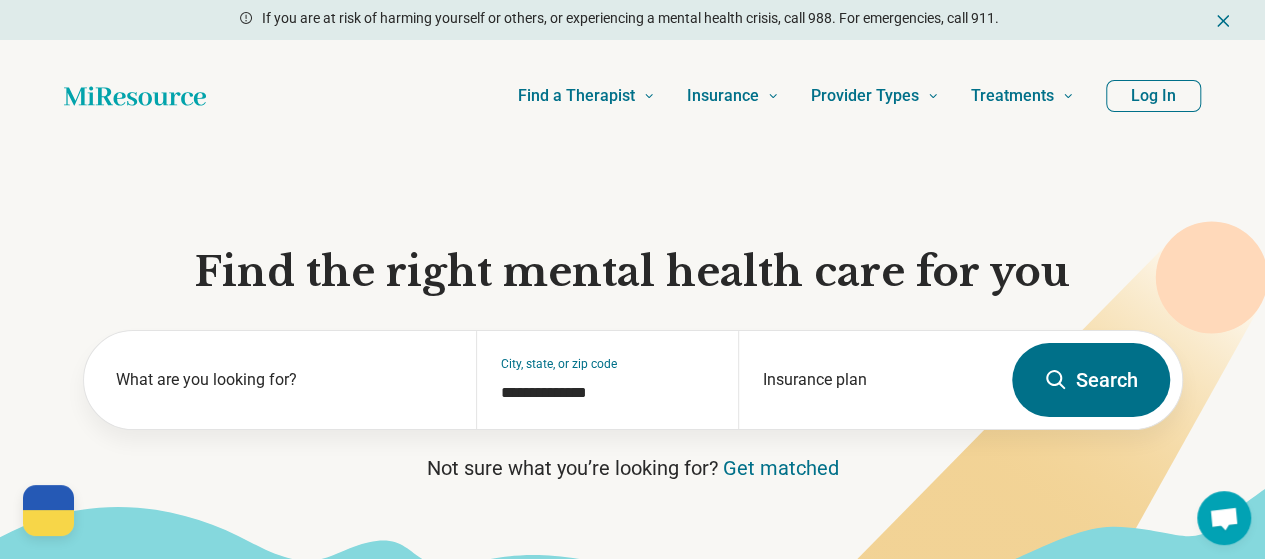 click on "Log In" at bounding box center (1153, 96) 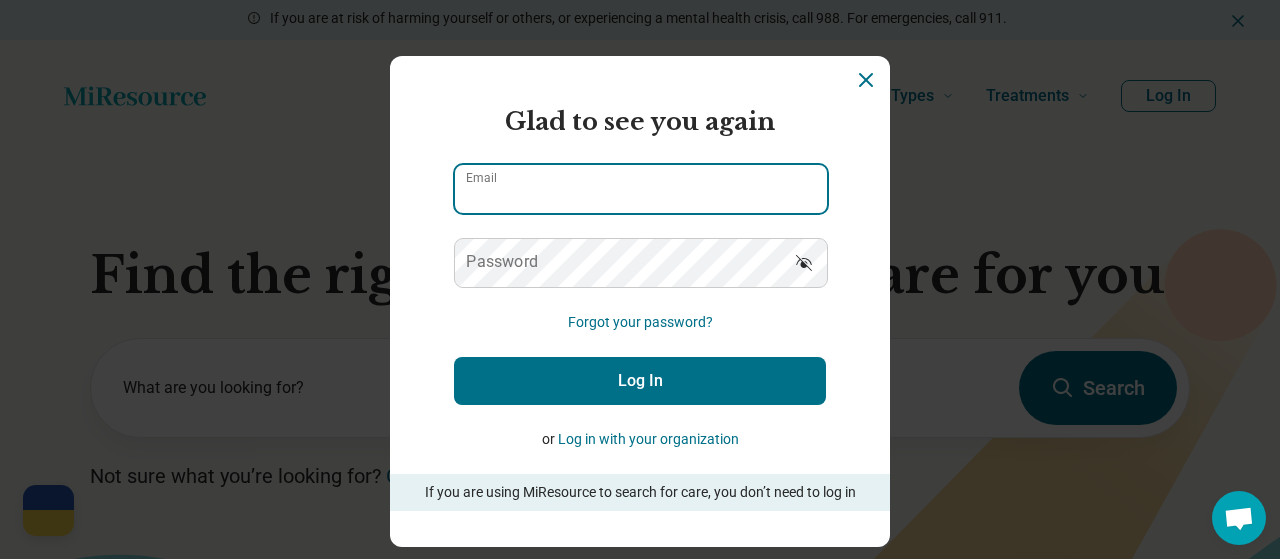 click on "Email" at bounding box center [641, 189] 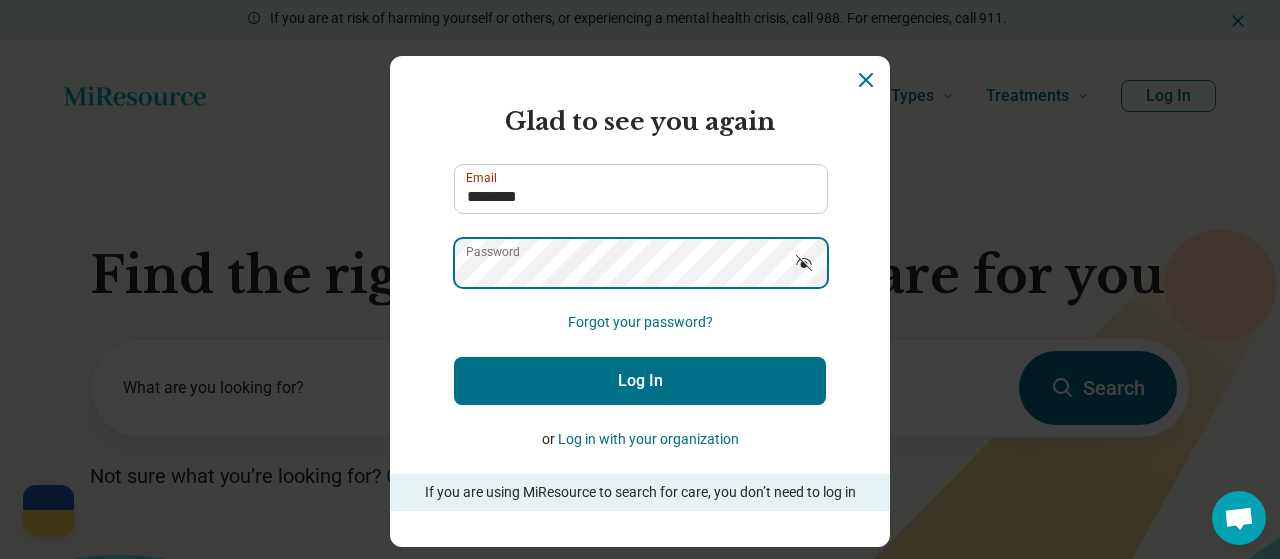 click on "Log In" at bounding box center (640, 381) 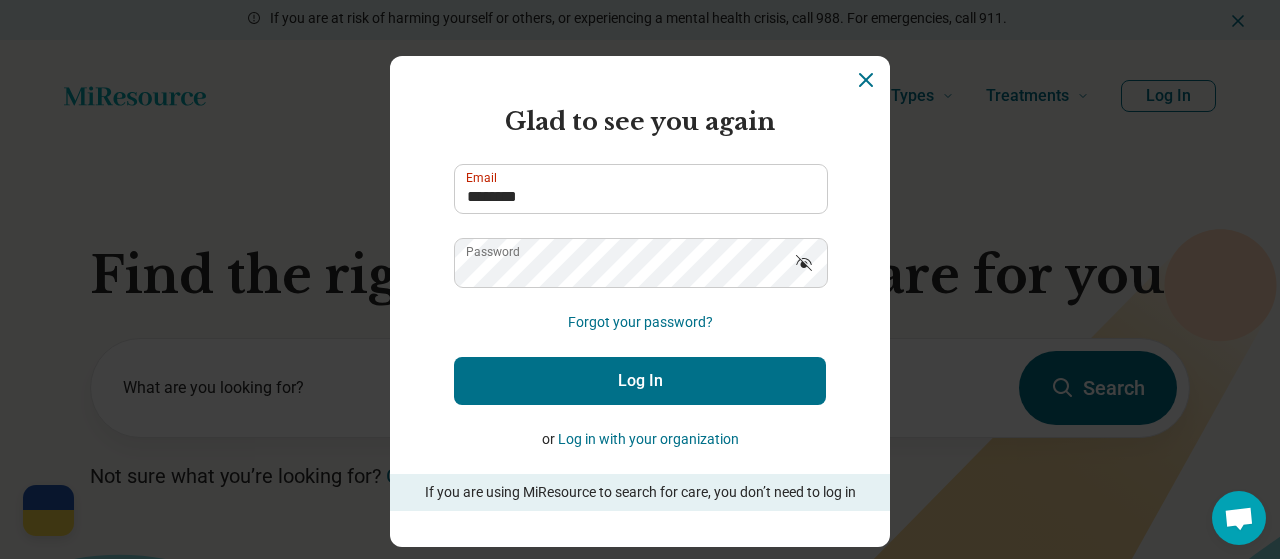 click on "Log In" at bounding box center [640, 381] 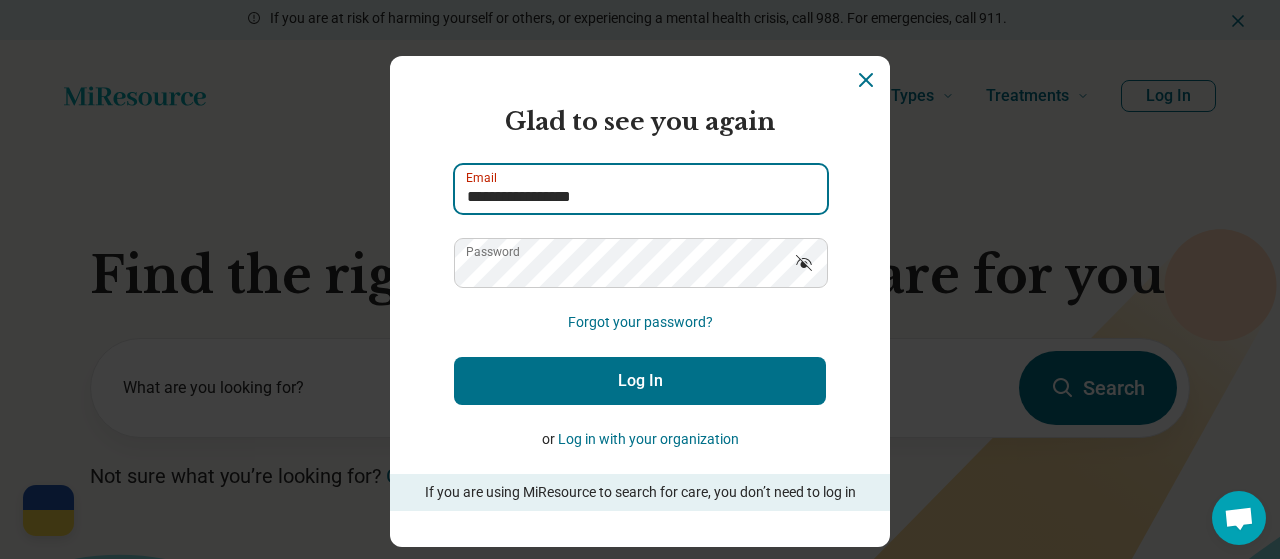 type on "**********" 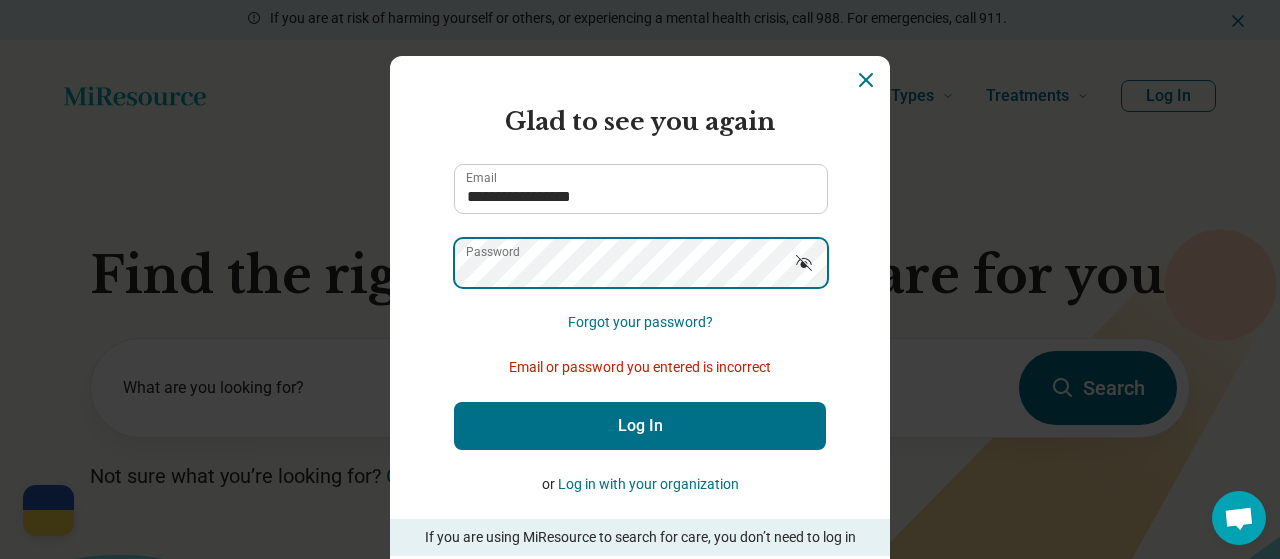click on "**********" at bounding box center [640, 324] 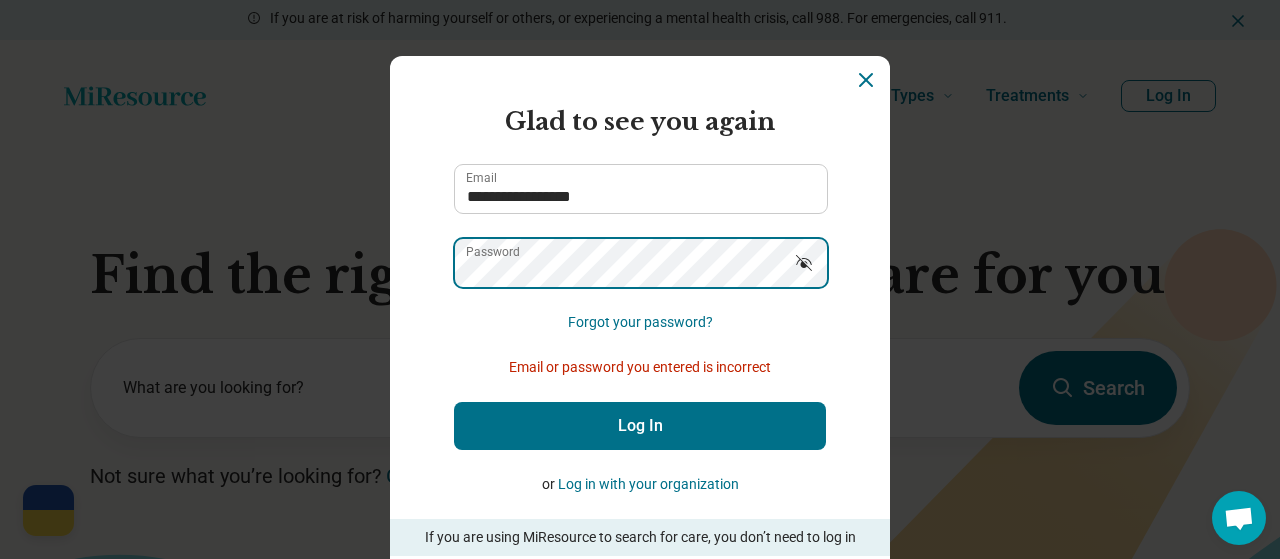 click on "Log In" at bounding box center (640, 426) 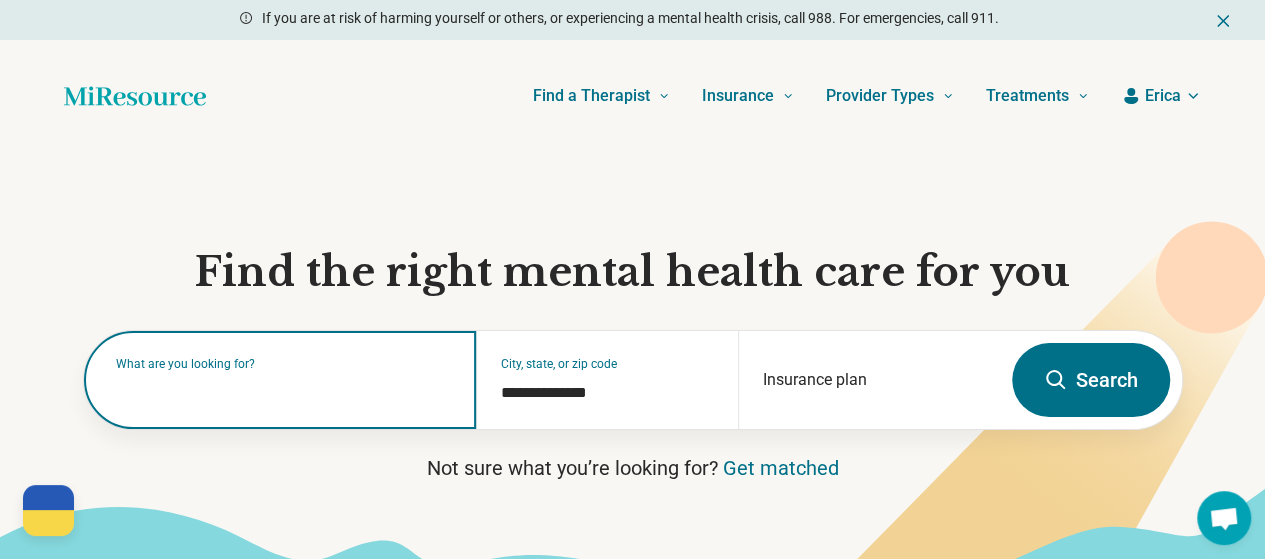 click on "What are you looking for?" at bounding box center (280, 380) 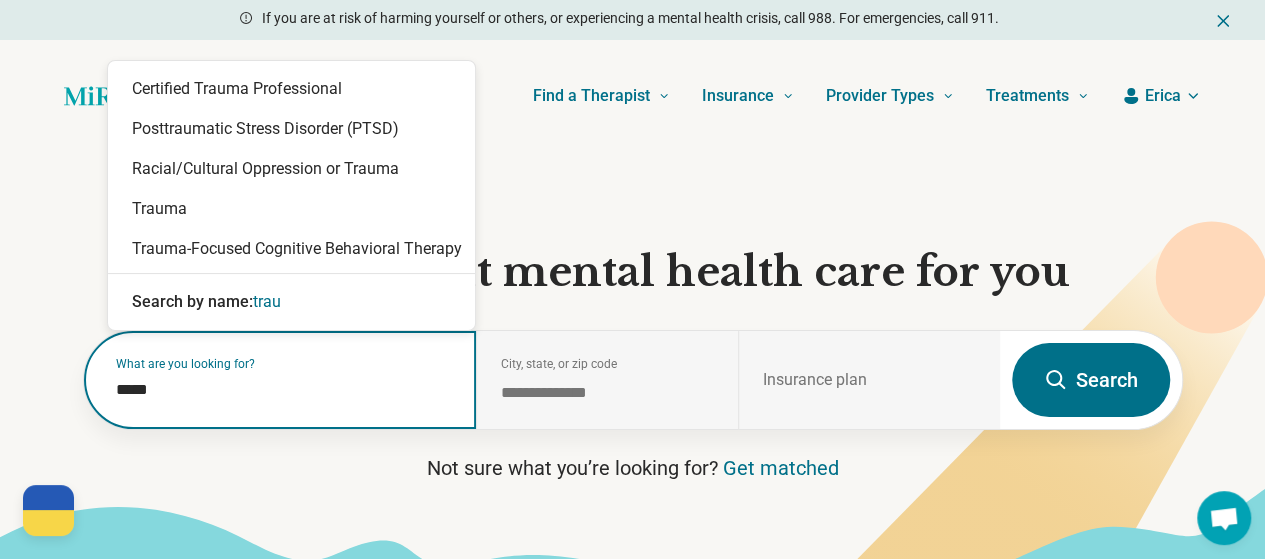 type on "******" 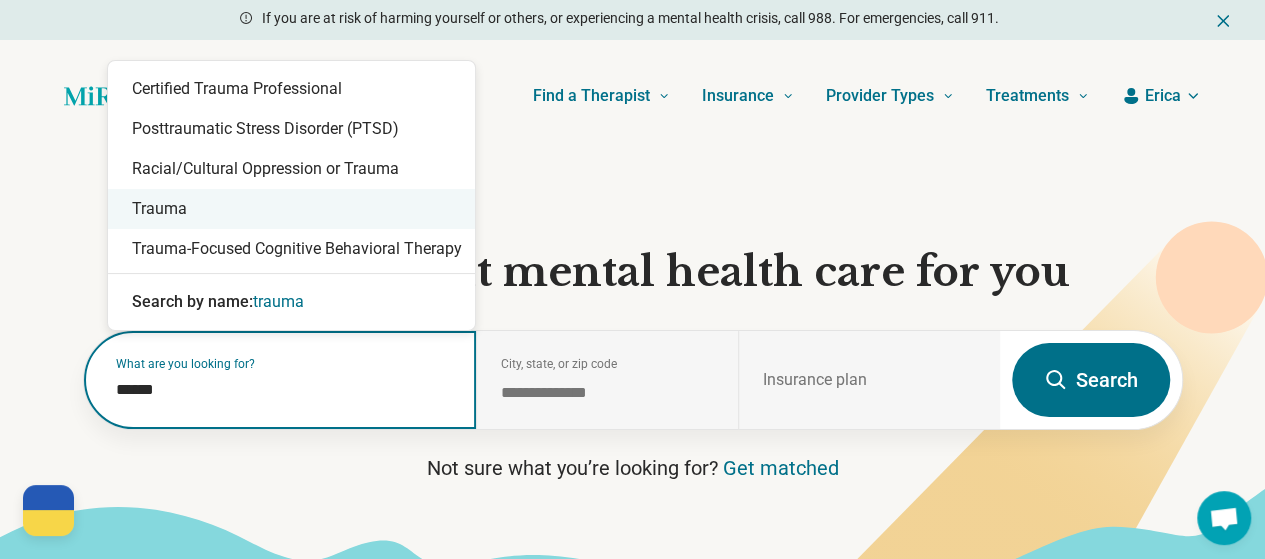 click on "Trauma" at bounding box center (291, 209) 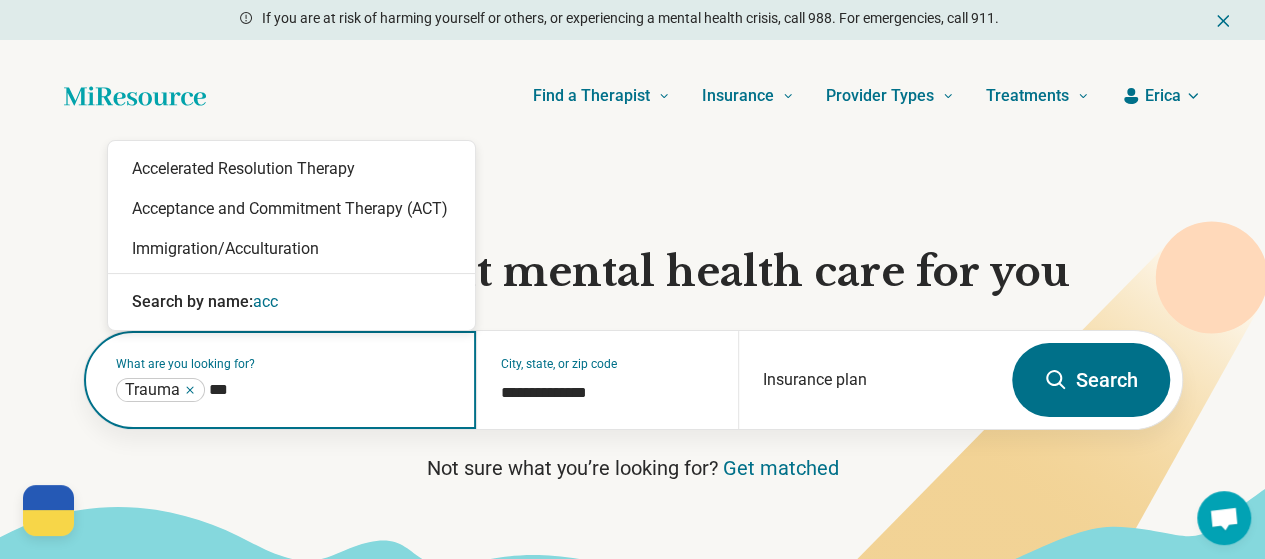 type on "****" 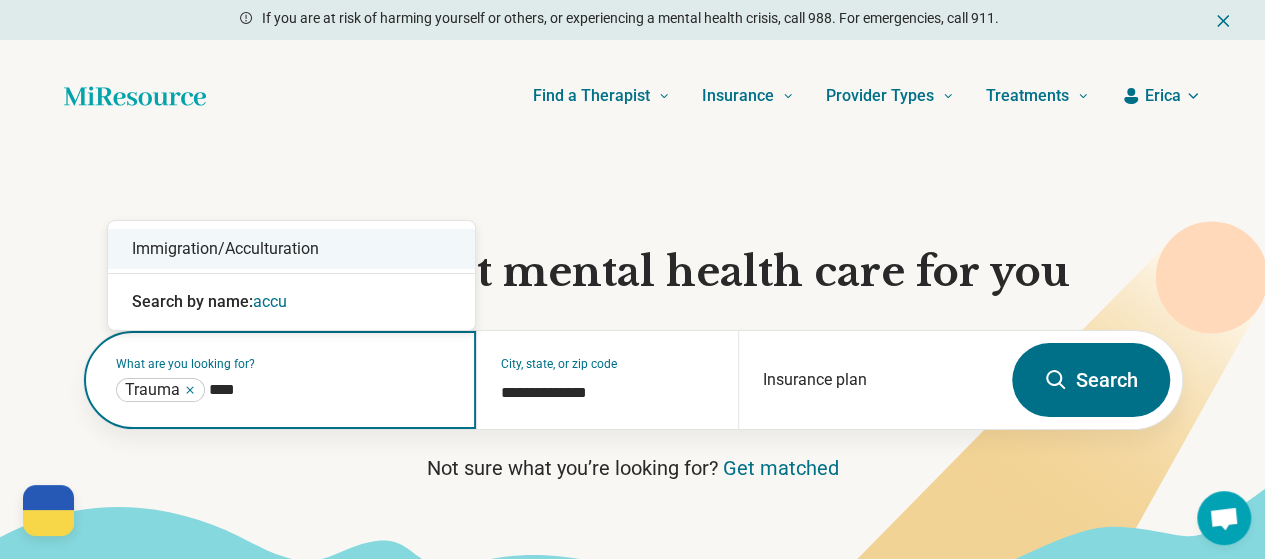click on "Immigration/Acculturation" at bounding box center [291, 249] 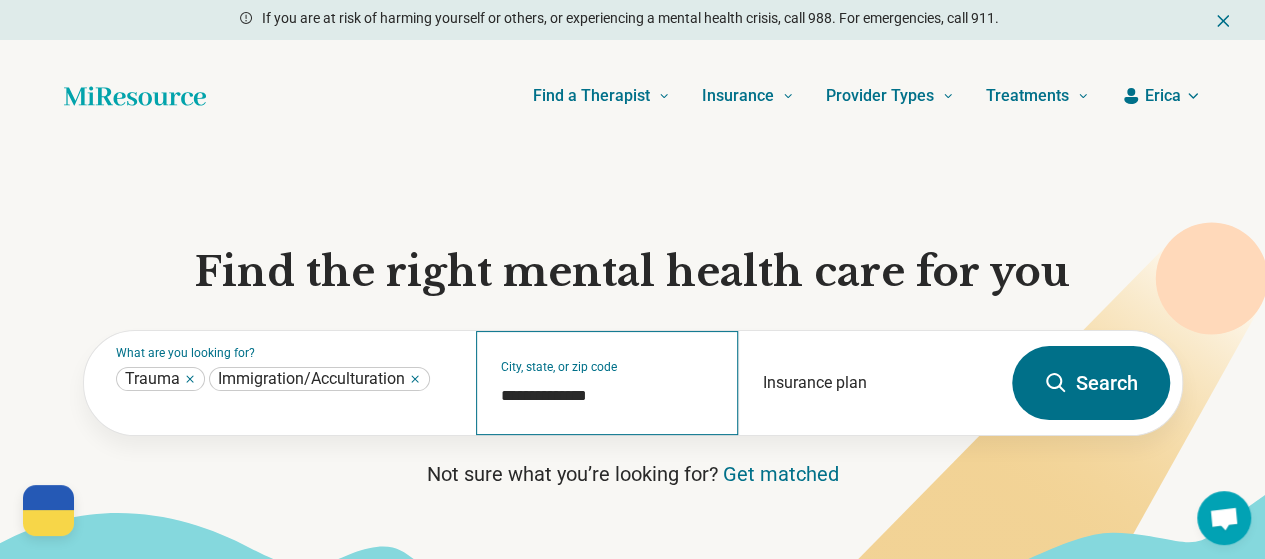 click on "[CITY], [STATE], or [ZIP]" at bounding box center [607, 383] 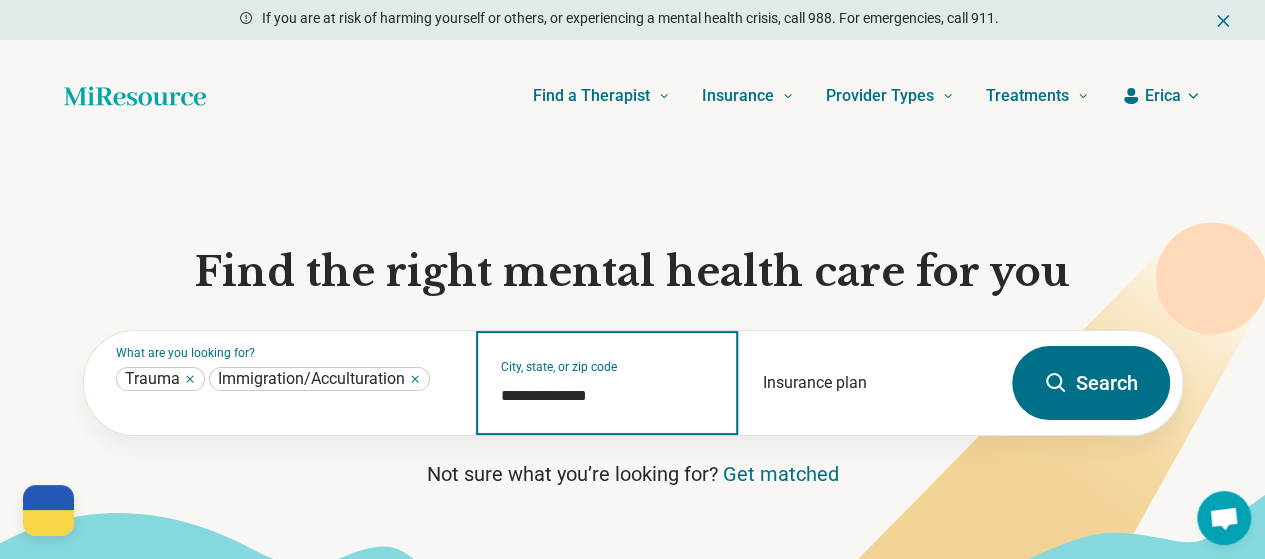 drag, startPoint x: 604, startPoint y: 405, endPoint x: 483, endPoint y: 411, distance: 121.14867 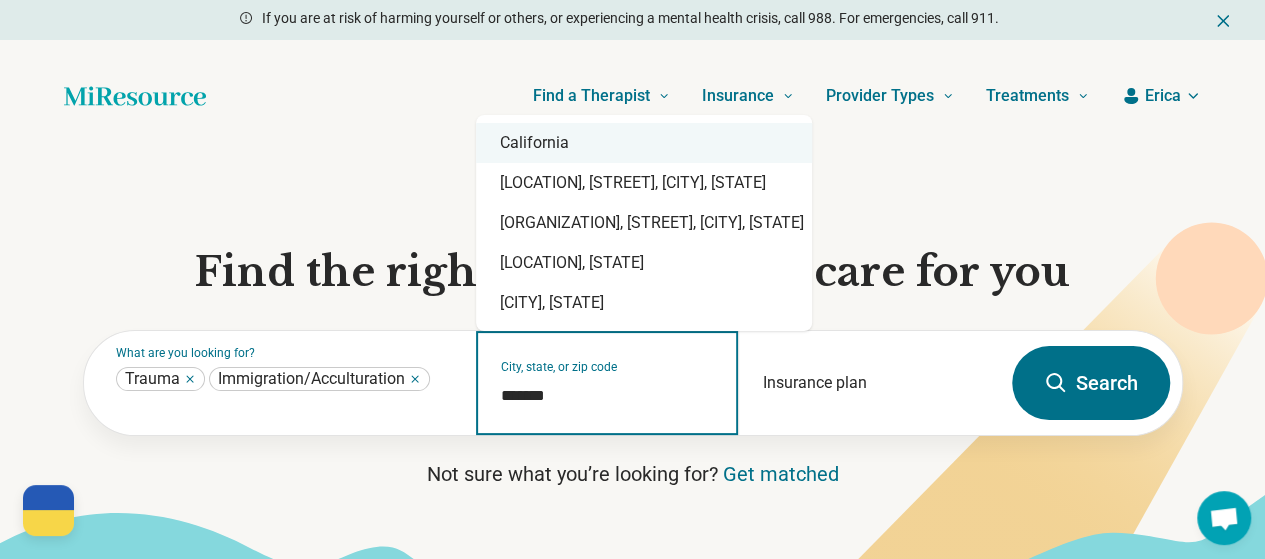 click on "California" at bounding box center [644, 143] 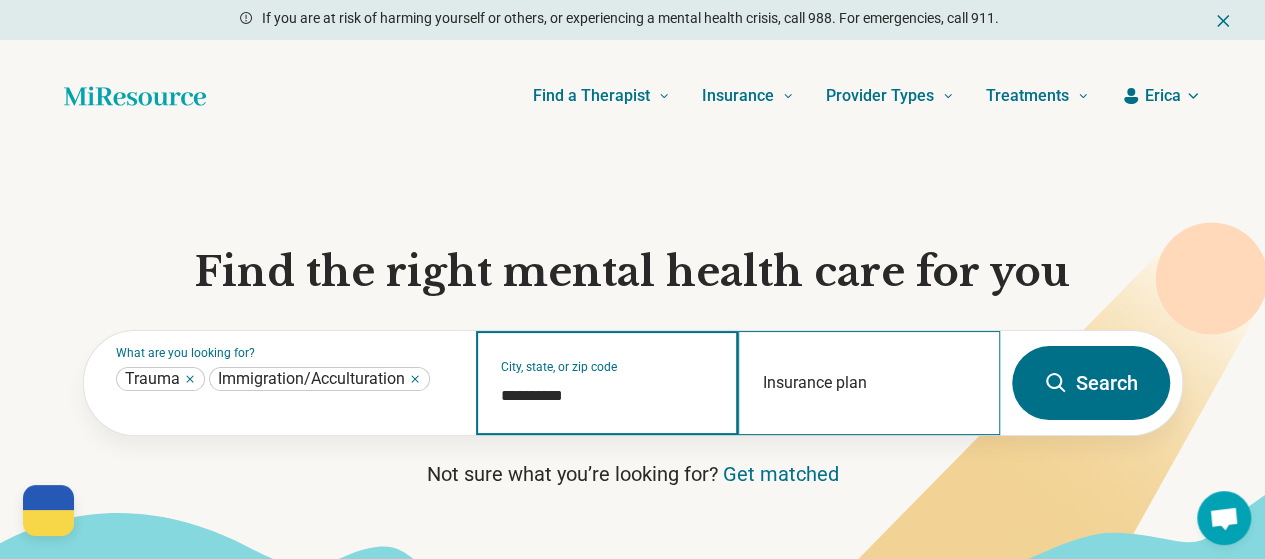 type on "**********" 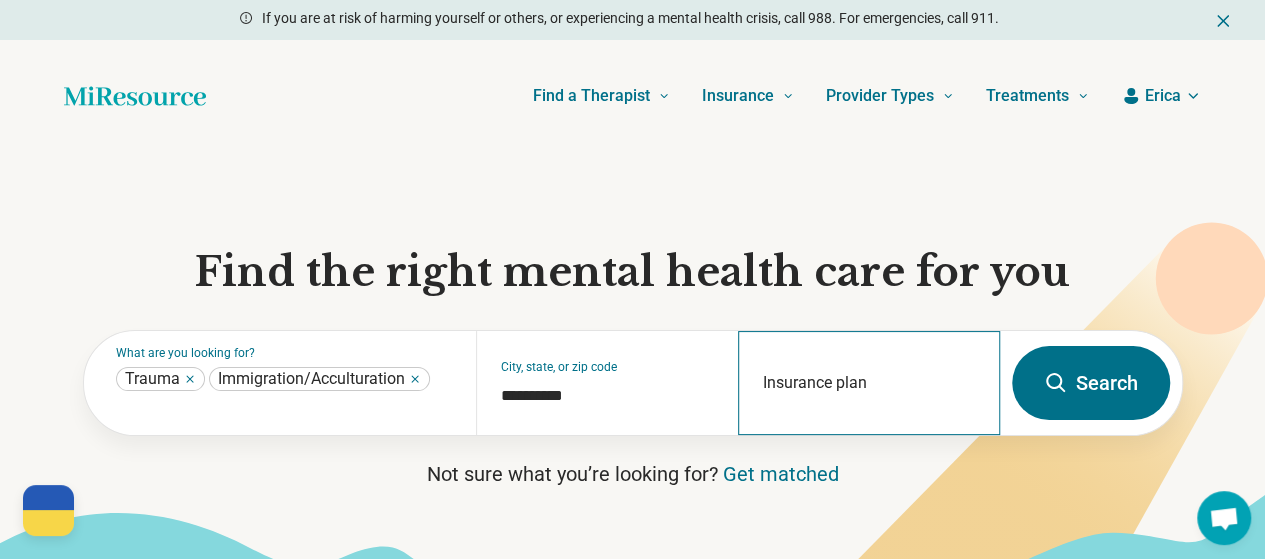 click on "Insurance plan" at bounding box center (869, 383) 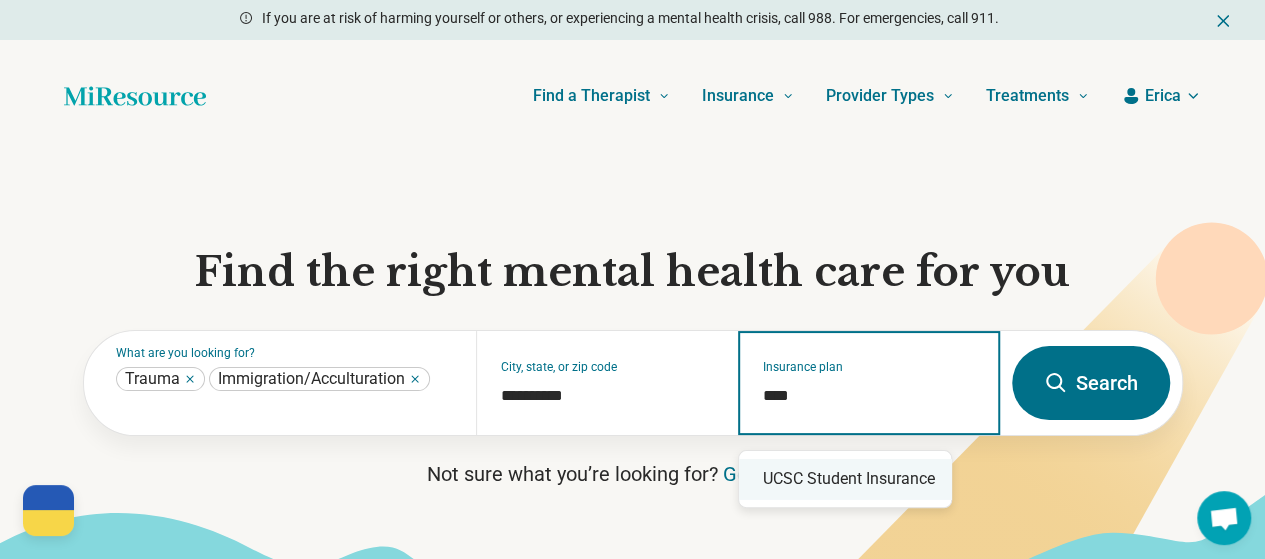 click on "UCSC Student Insurance" at bounding box center [845, 479] 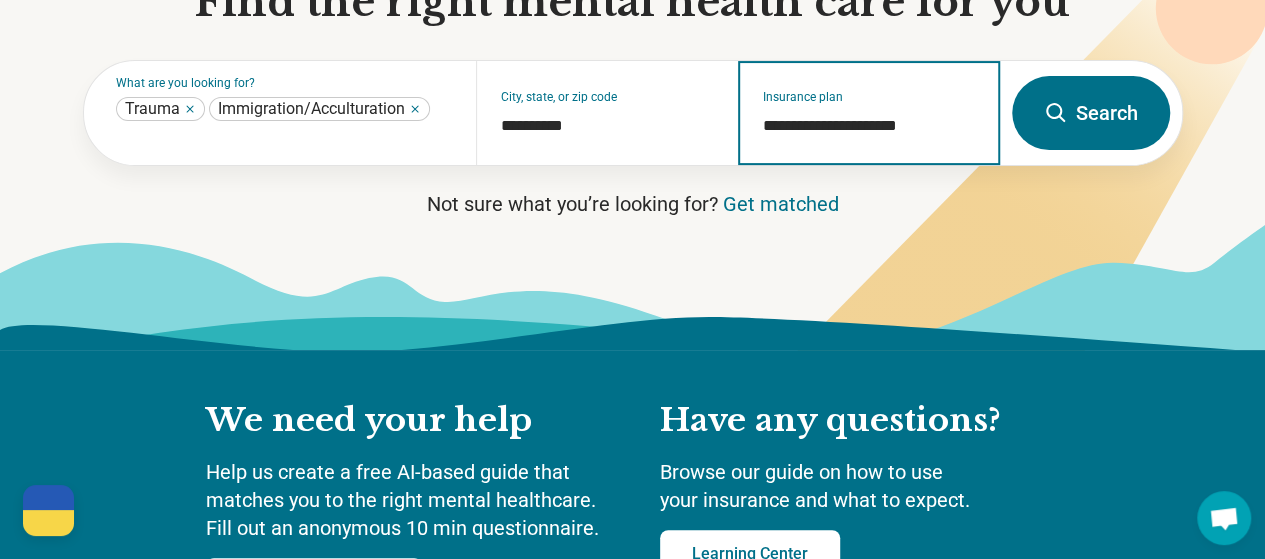 scroll, scrollTop: 100, scrollLeft: 0, axis: vertical 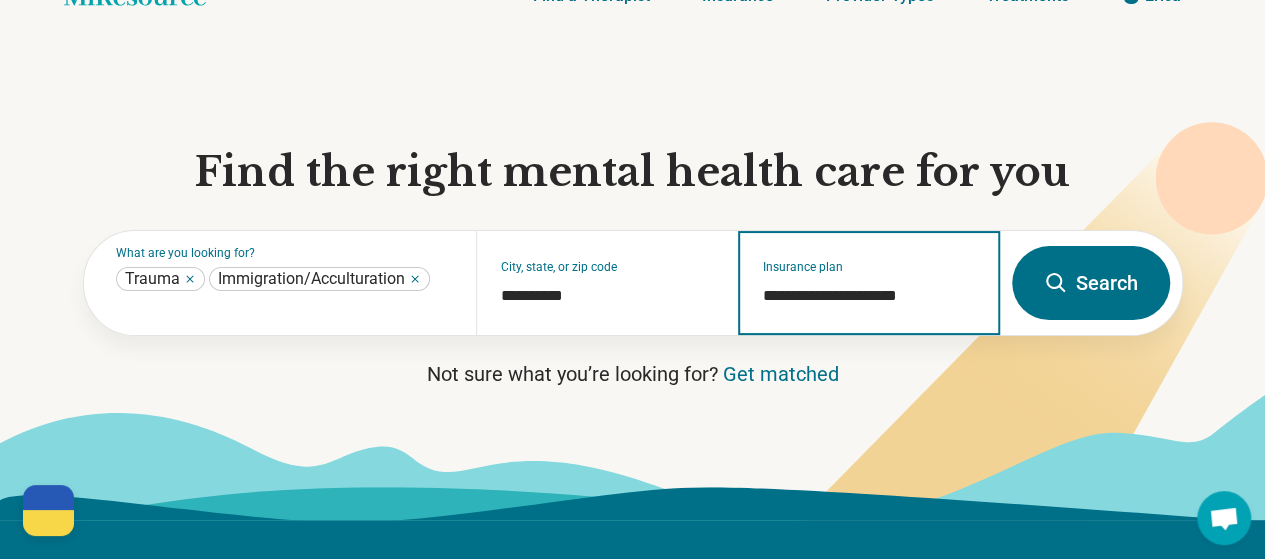 type on "**********" 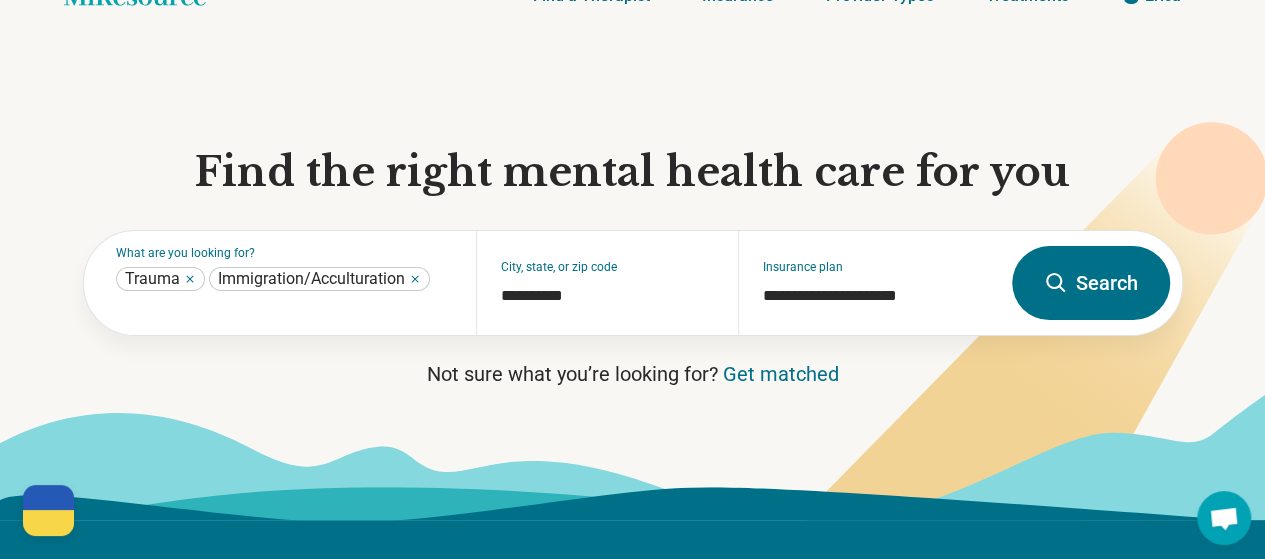 click on "Search" at bounding box center [1091, 283] 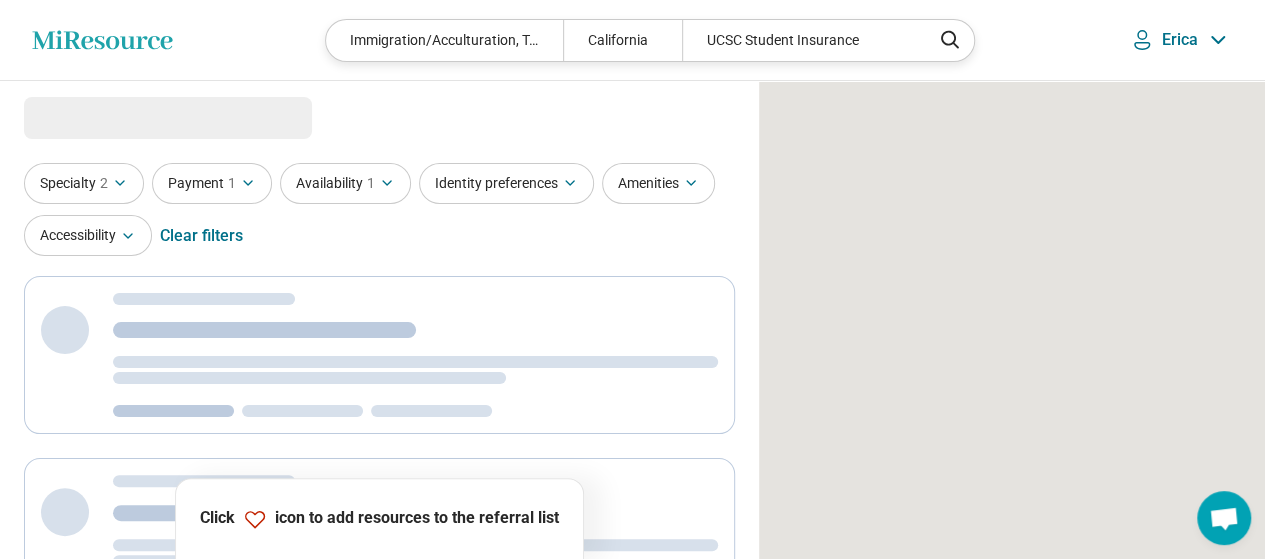 select on "***" 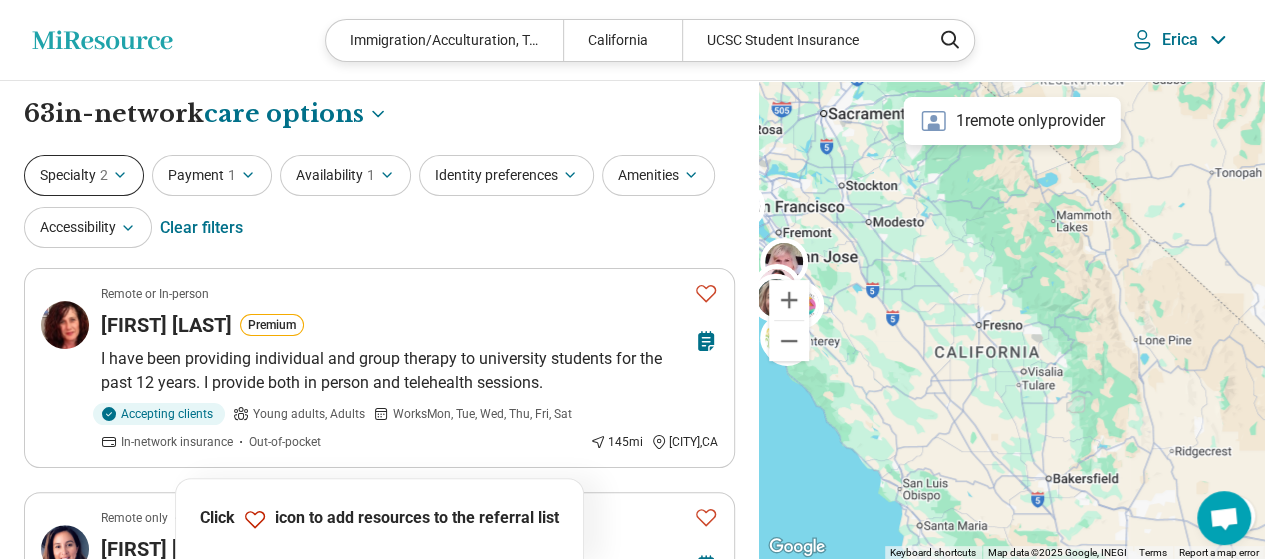 click 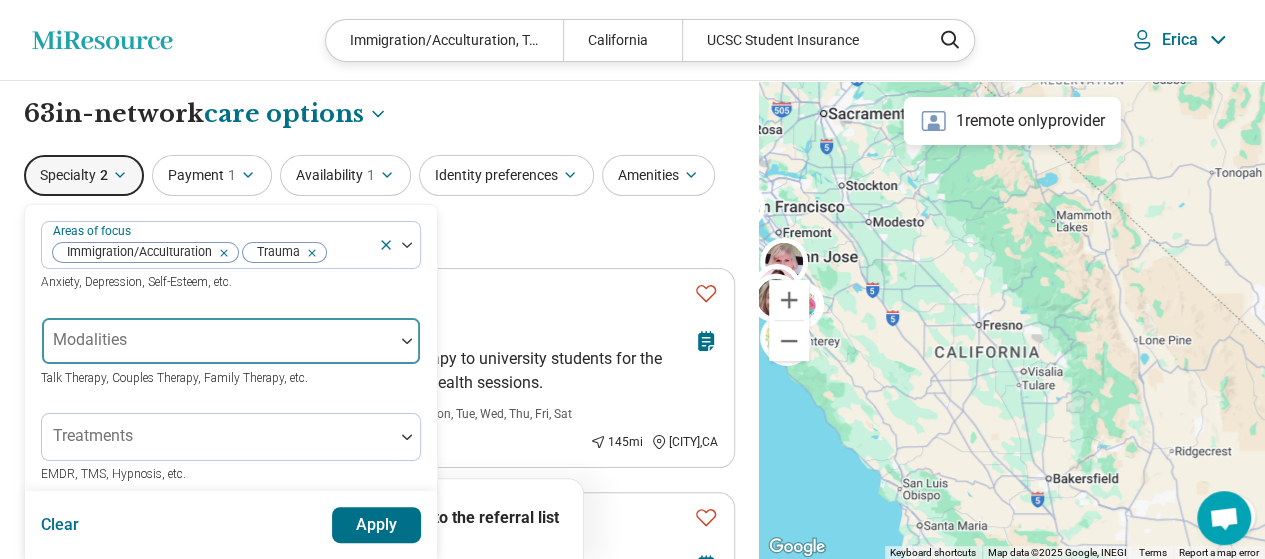 click at bounding box center (218, 349) 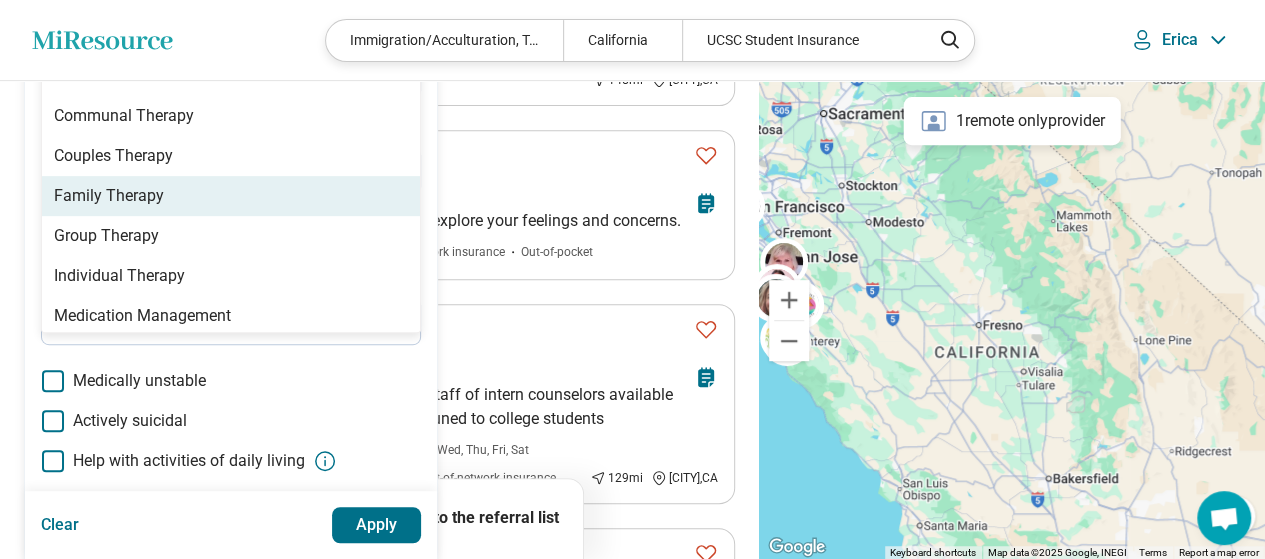 scroll, scrollTop: 364, scrollLeft: 0, axis: vertical 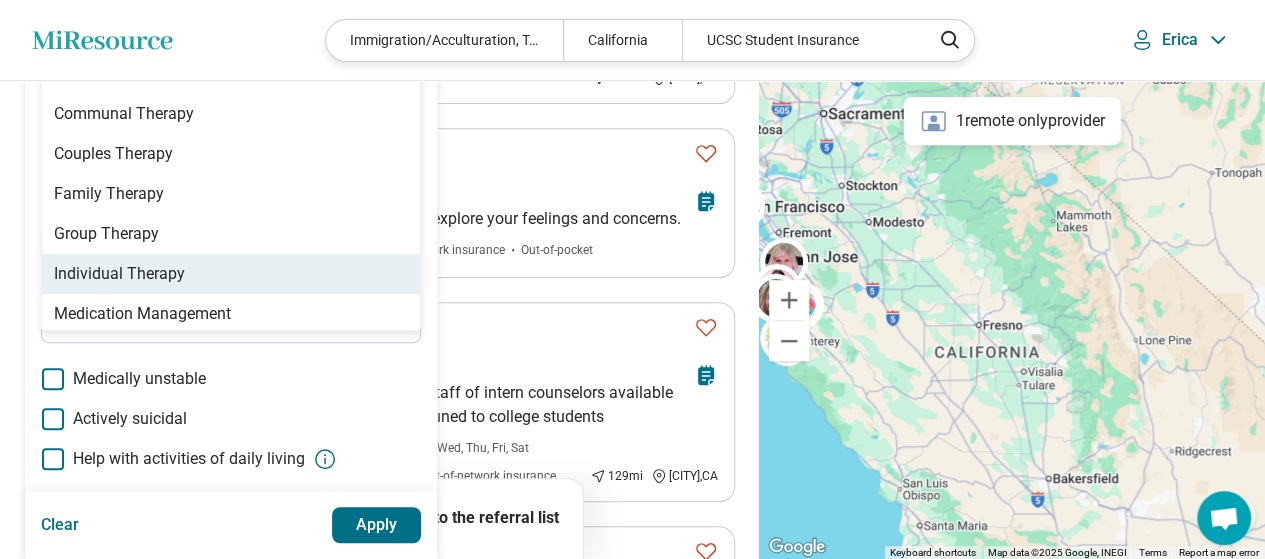 click on "Individual Therapy" at bounding box center [119, 274] 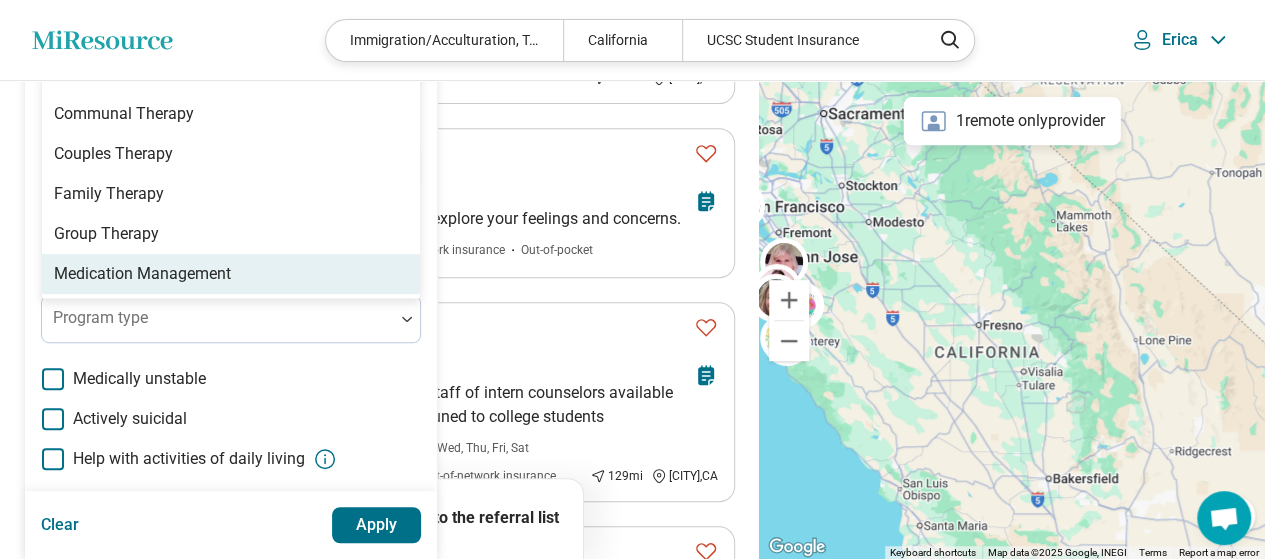 click on "Apply" at bounding box center (377, 525) 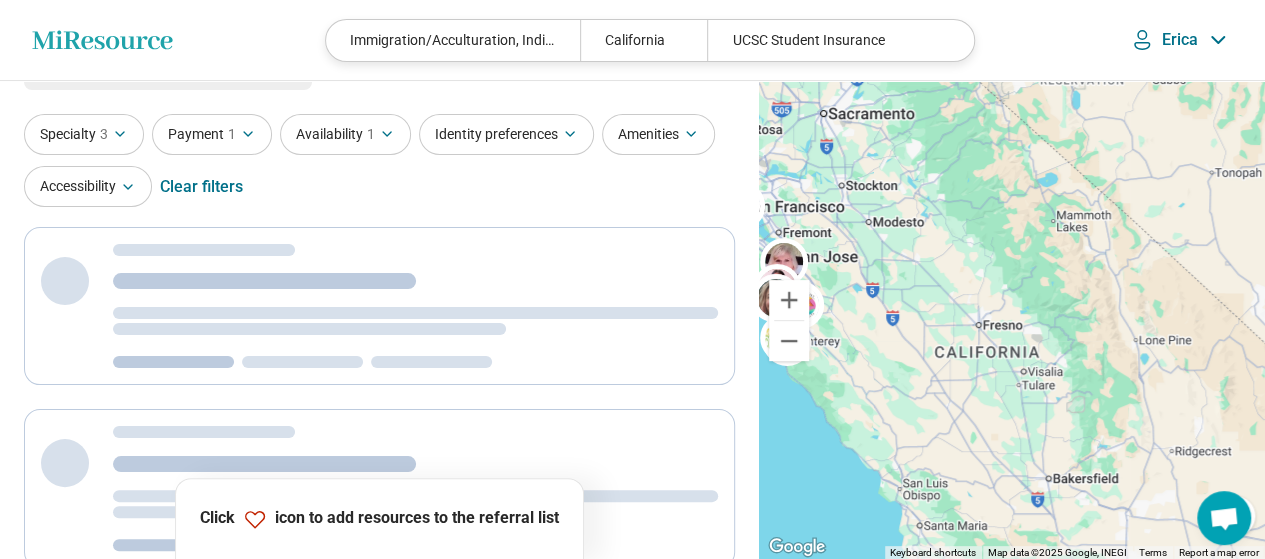 scroll, scrollTop: 0, scrollLeft: 0, axis: both 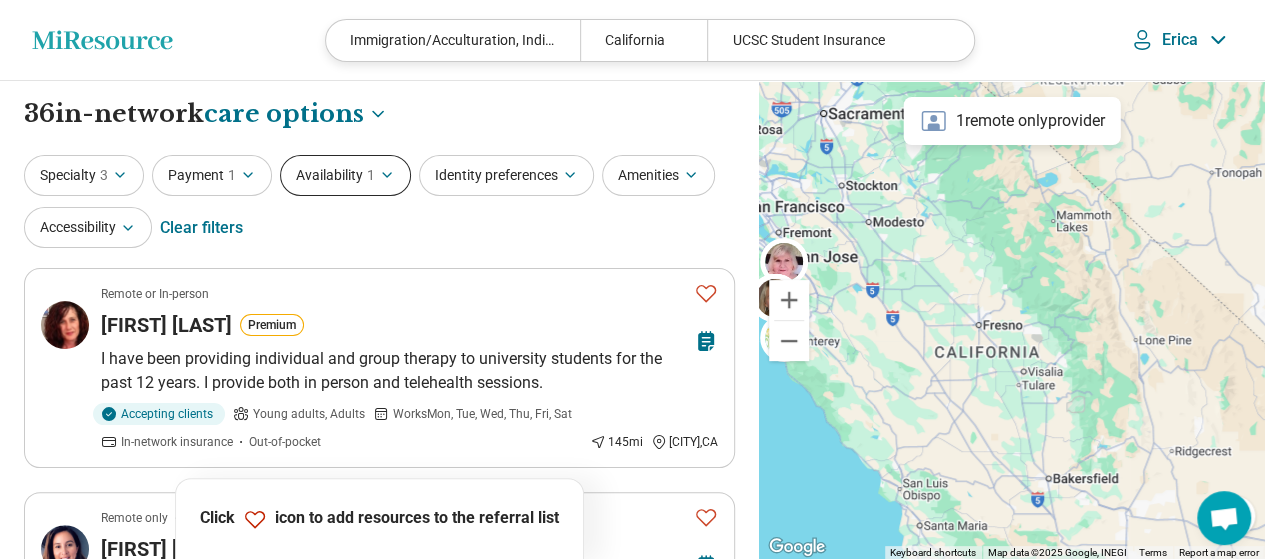 click on "Availability 1" at bounding box center (345, 175) 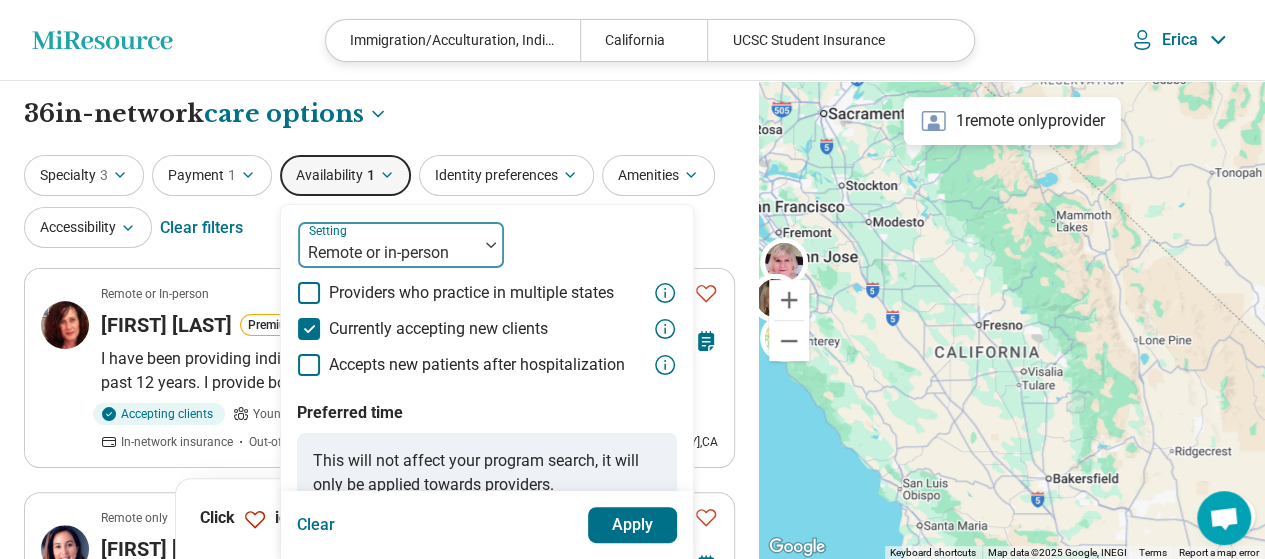click at bounding box center [388, 253] 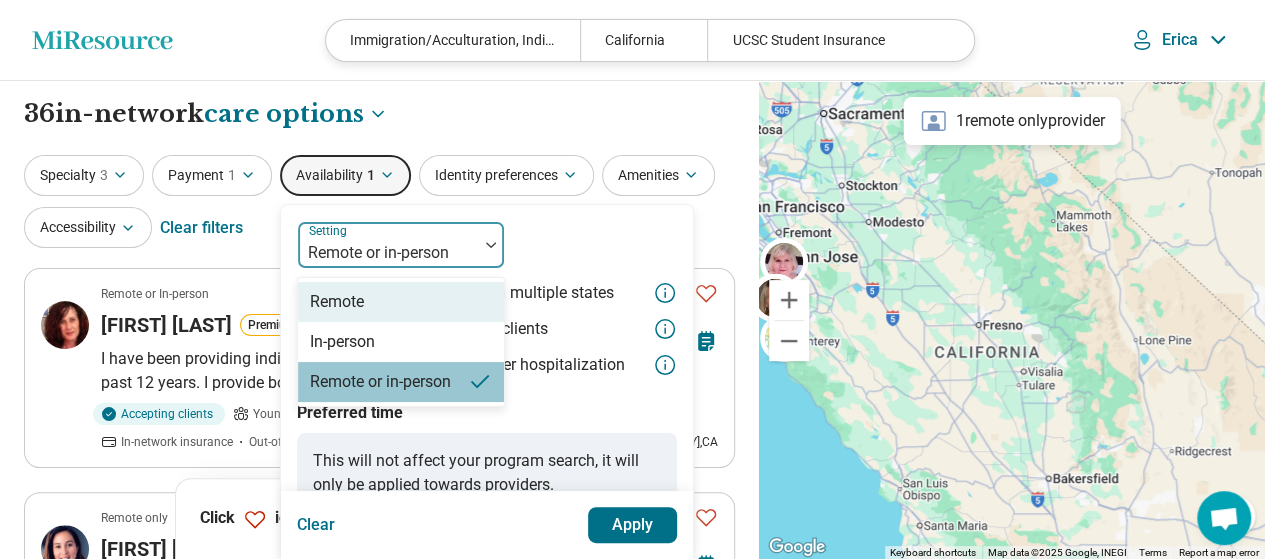 click on "Remote" at bounding box center (401, 302) 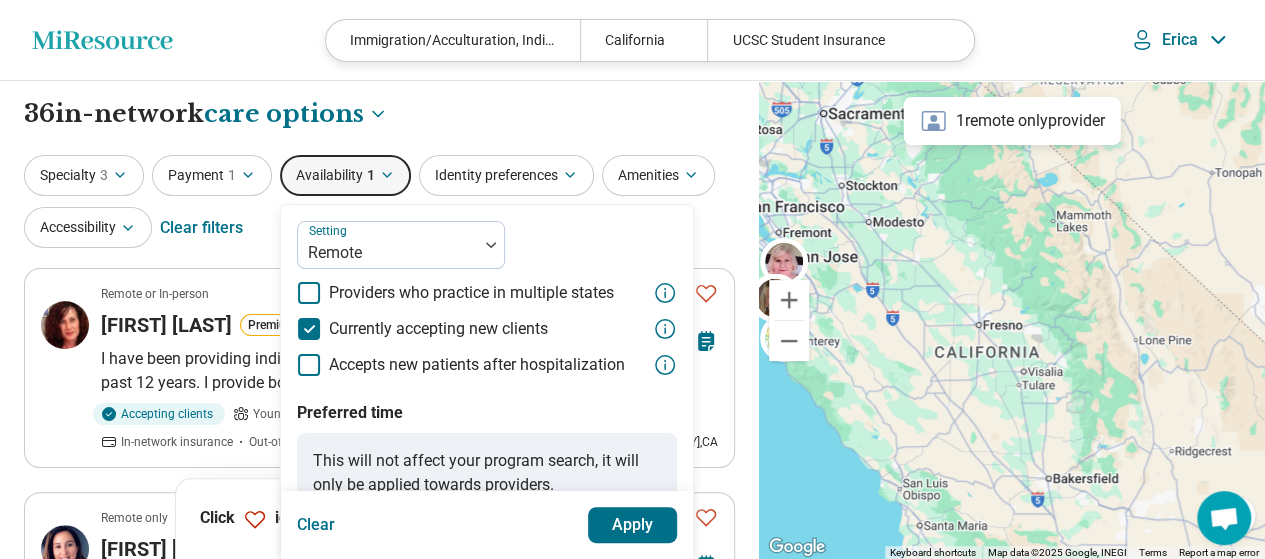 click on "Apply" at bounding box center [633, 525] 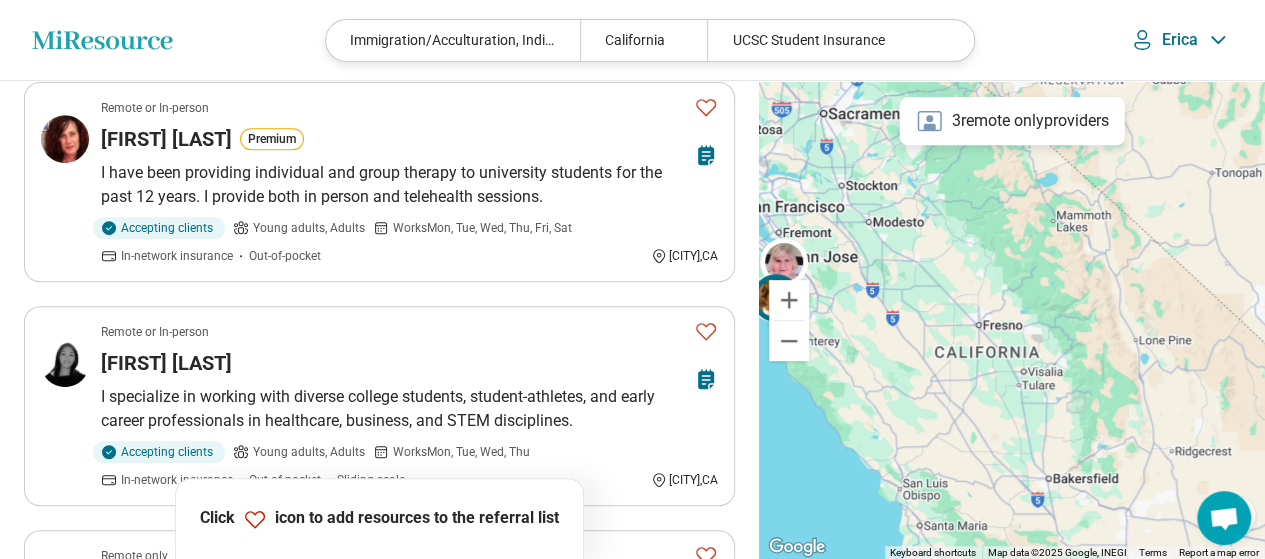 scroll, scrollTop: 100, scrollLeft: 0, axis: vertical 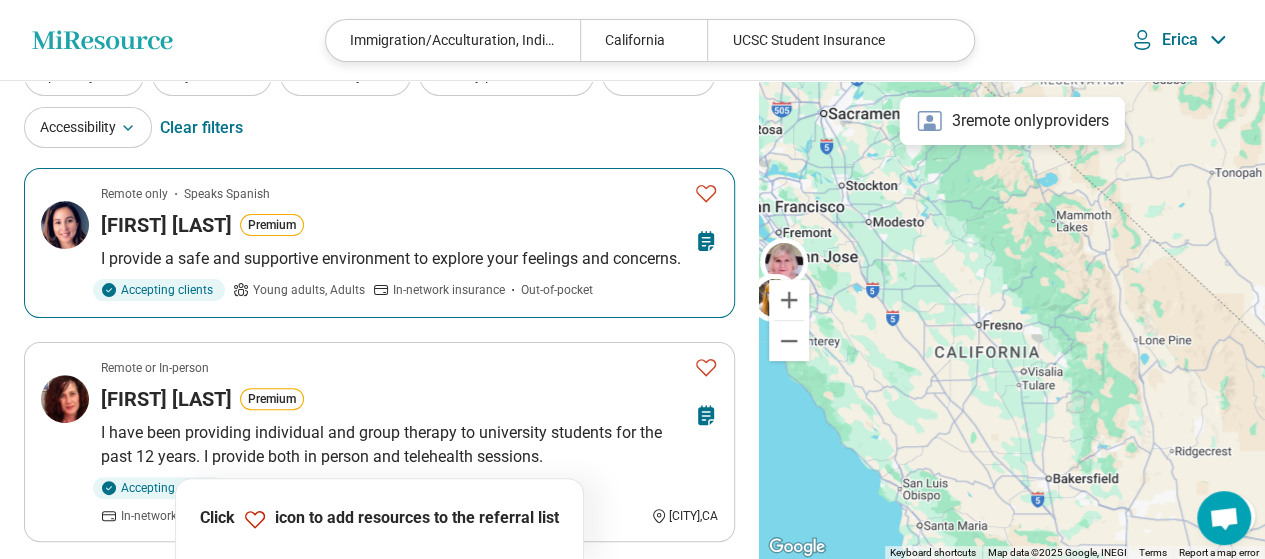 click 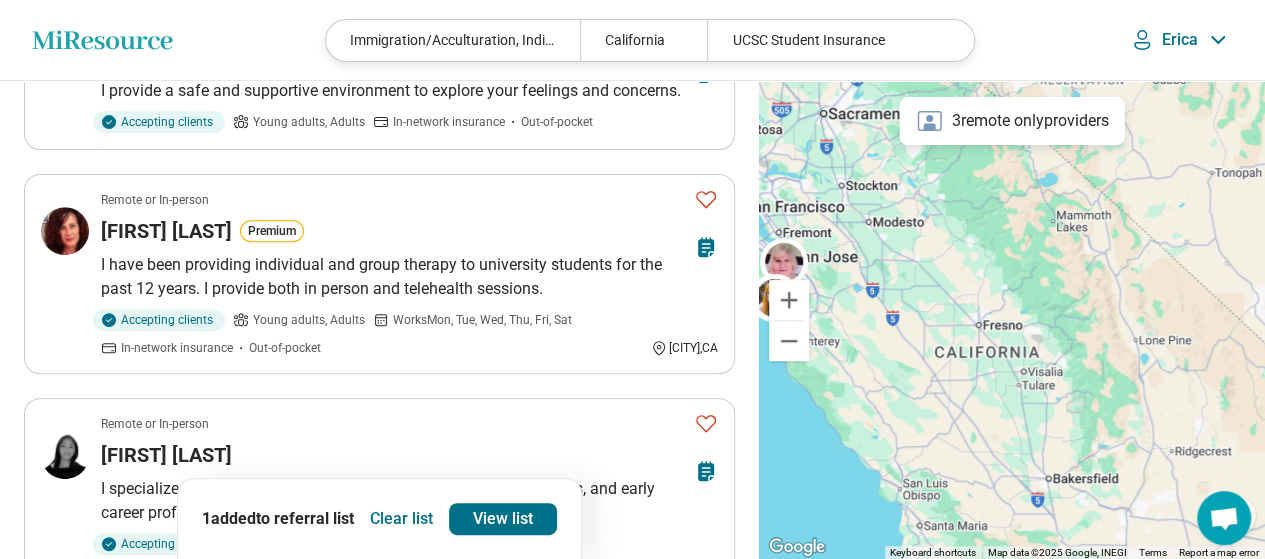 scroll, scrollTop: 300, scrollLeft: 0, axis: vertical 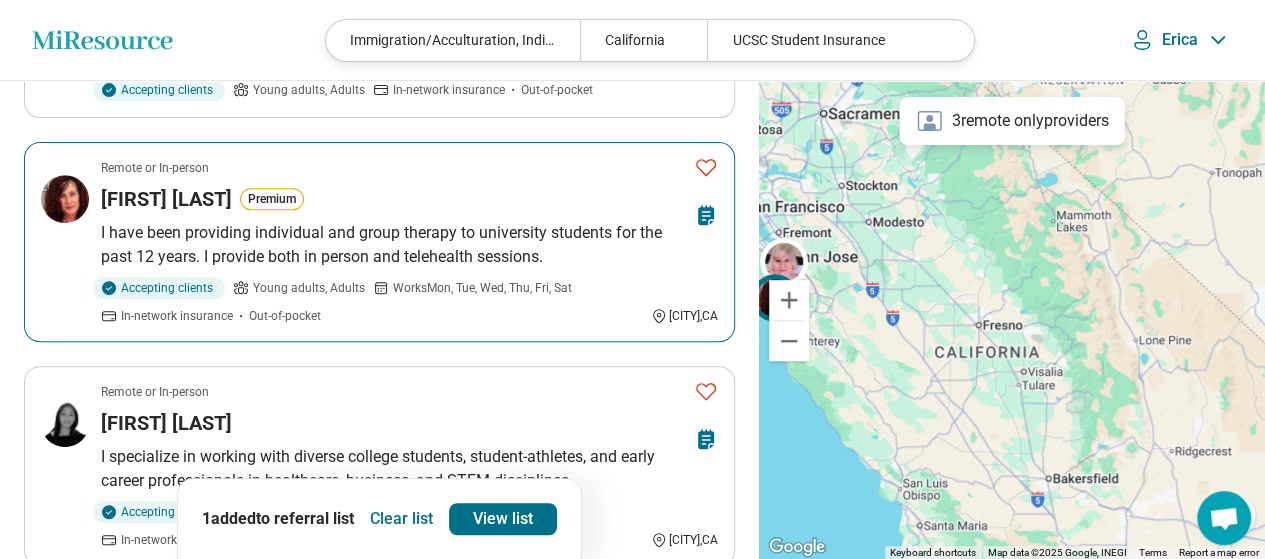 click 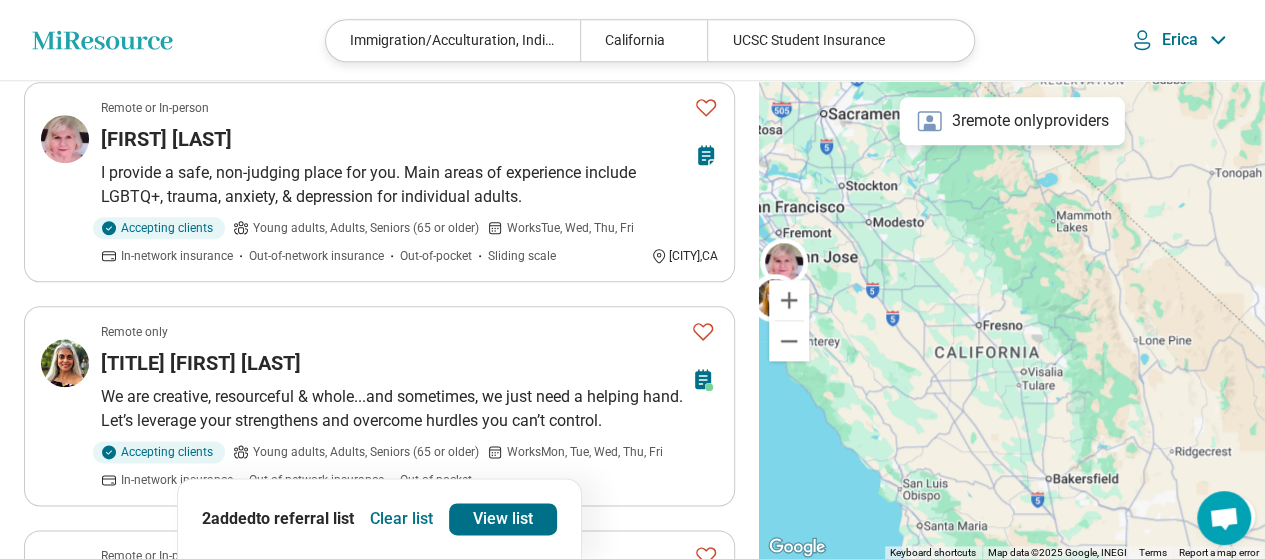scroll, scrollTop: 1000, scrollLeft: 0, axis: vertical 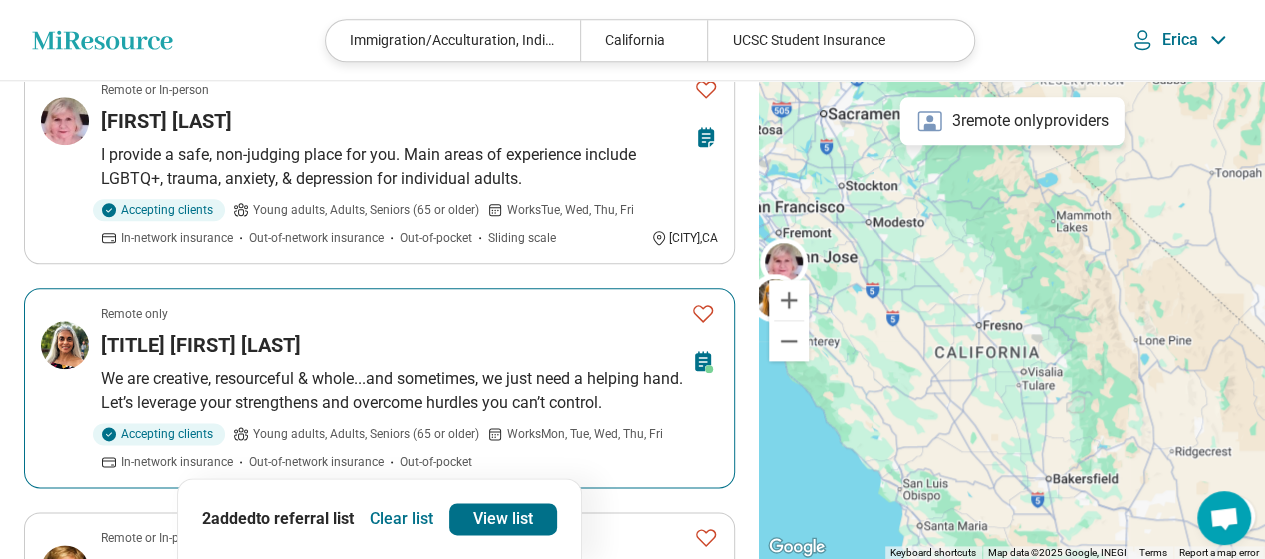 click 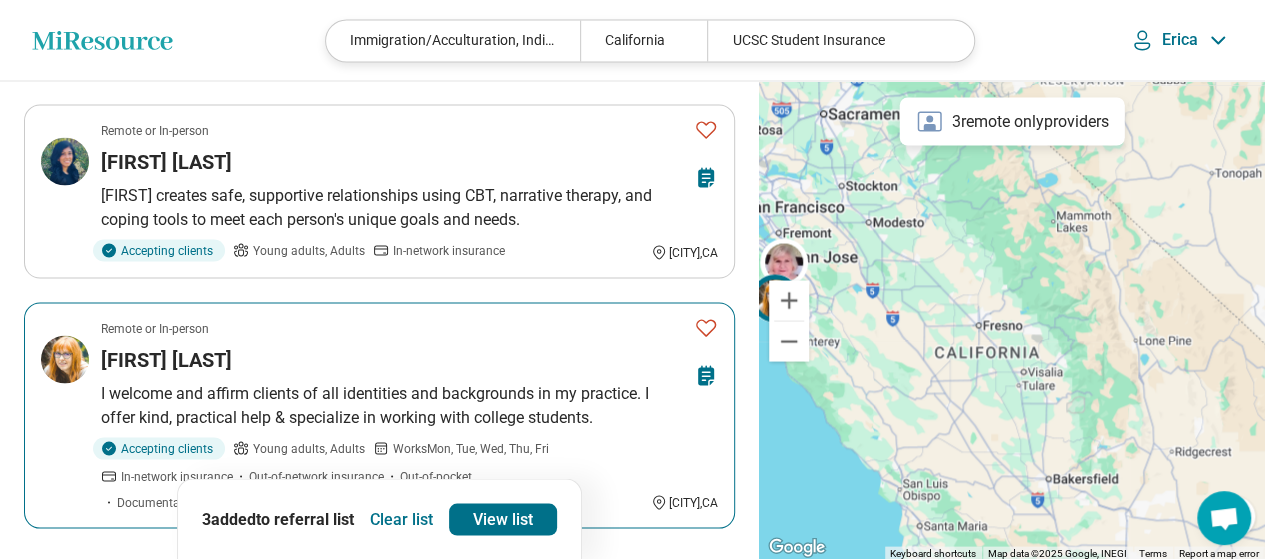 scroll, scrollTop: 1800, scrollLeft: 0, axis: vertical 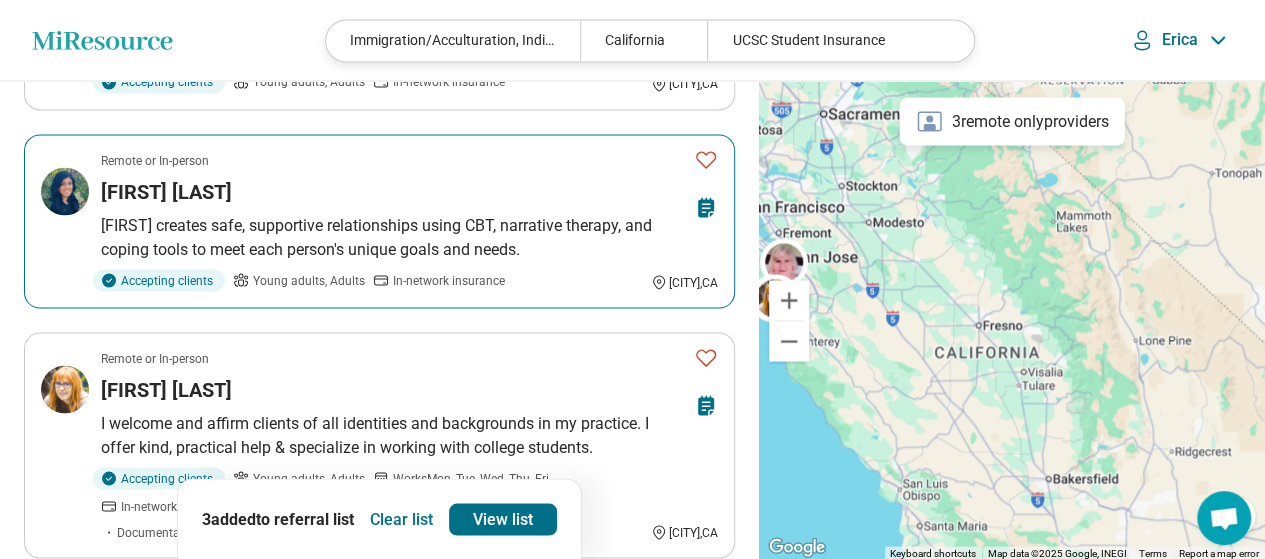 click 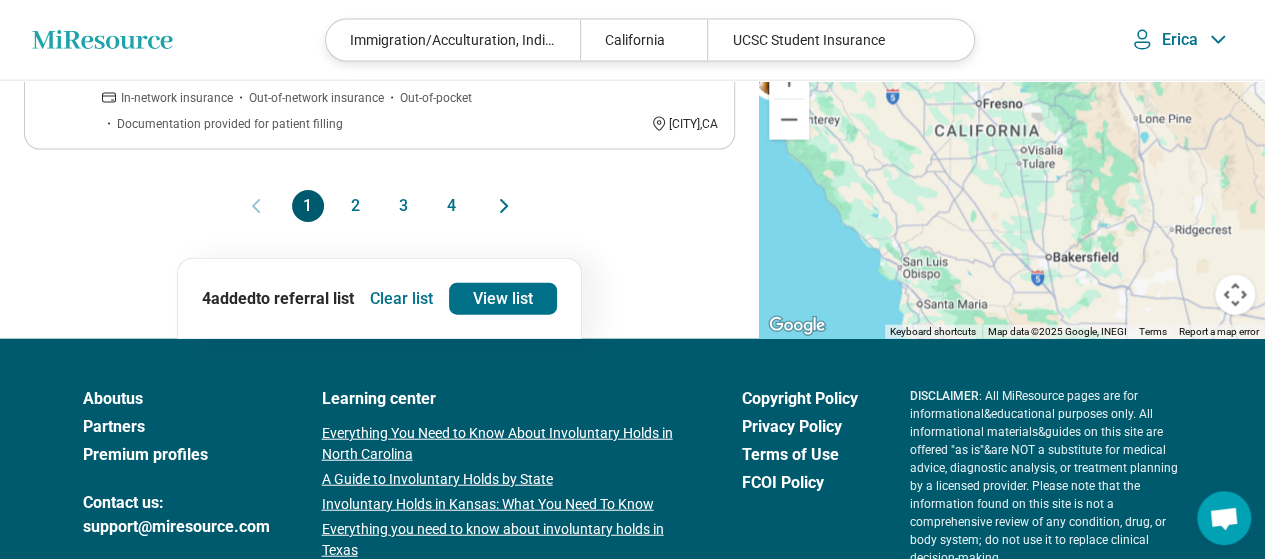 scroll, scrollTop: 2200, scrollLeft: 0, axis: vertical 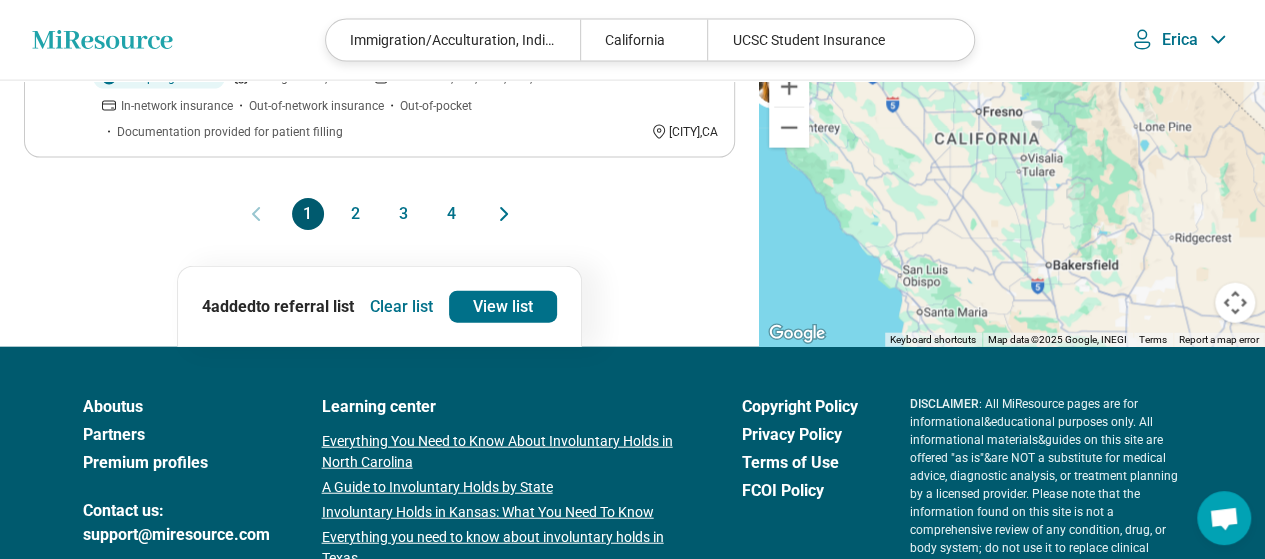 click on "2" at bounding box center (356, 214) 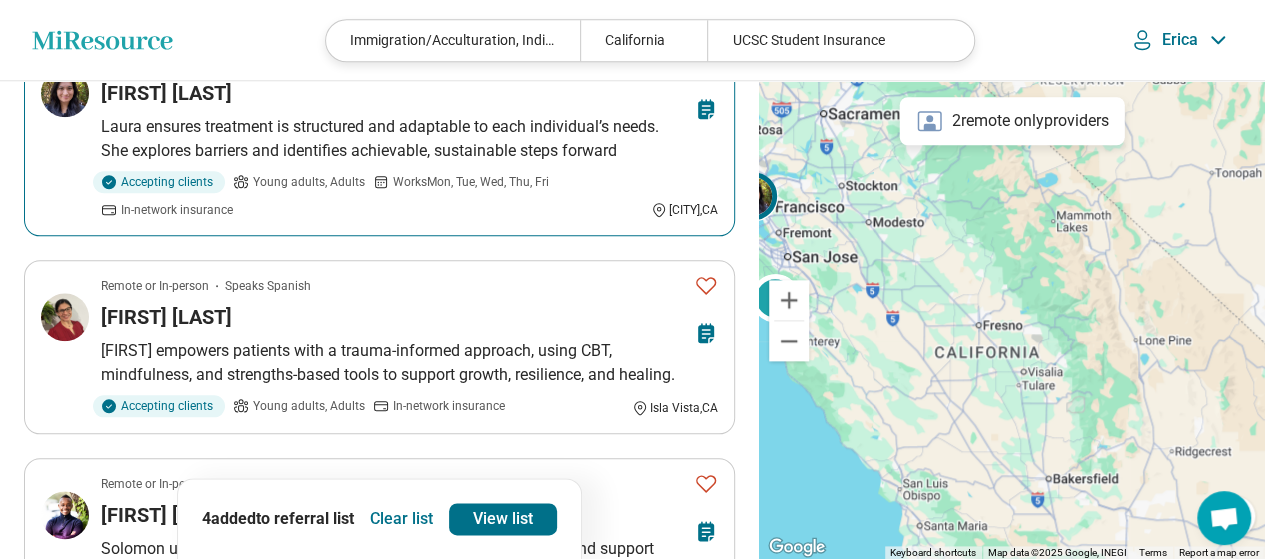 scroll, scrollTop: 1000, scrollLeft: 0, axis: vertical 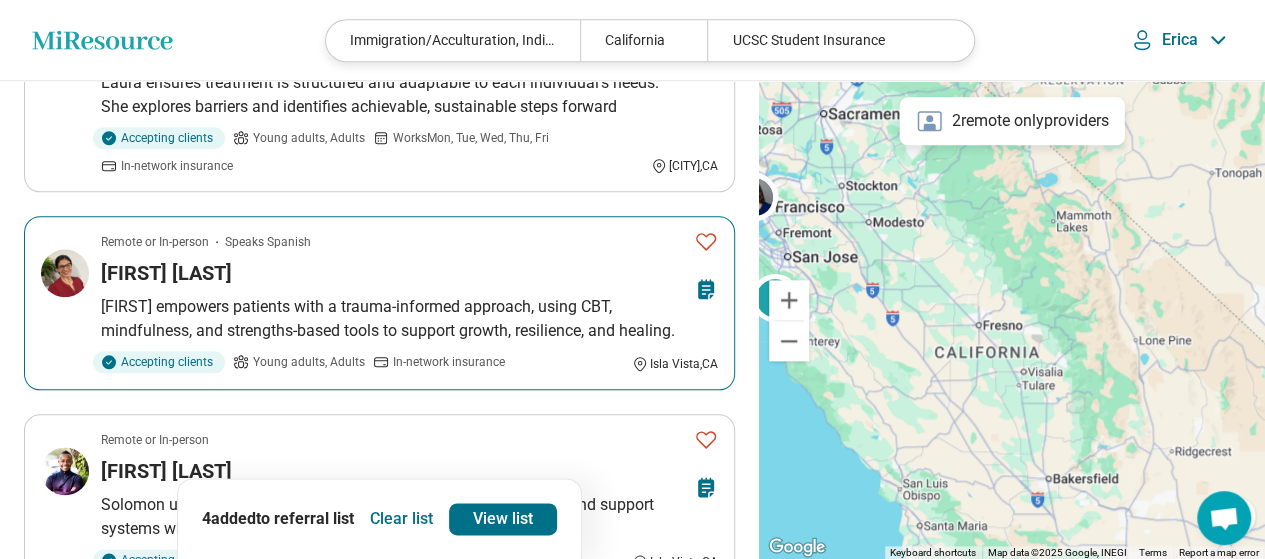 click at bounding box center (706, 241) 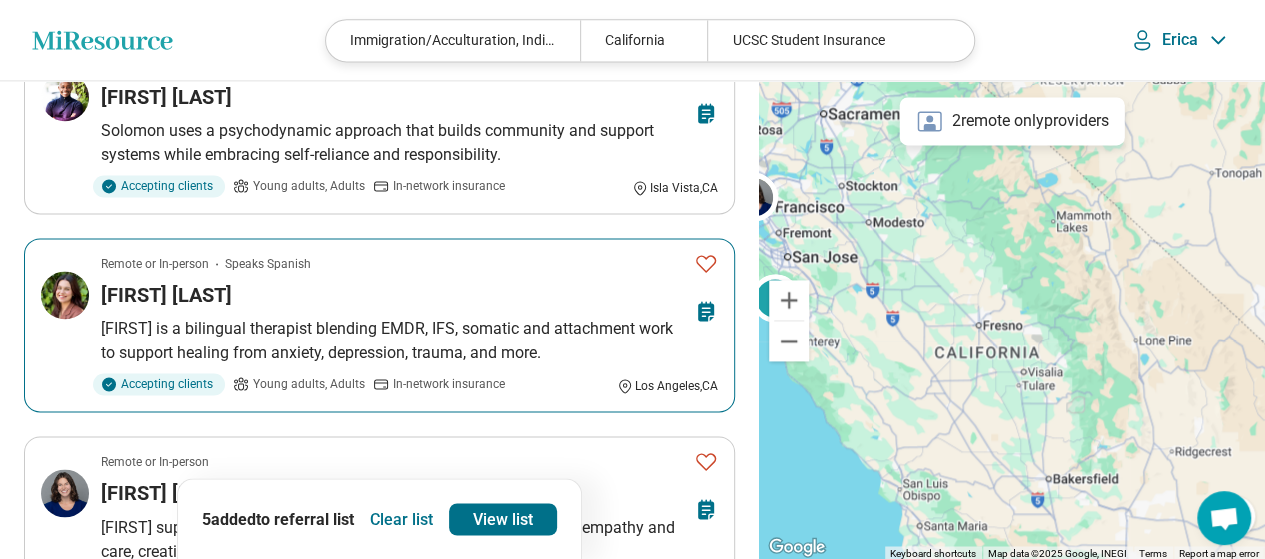scroll, scrollTop: 1400, scrollLeft: 0, axis: vertical 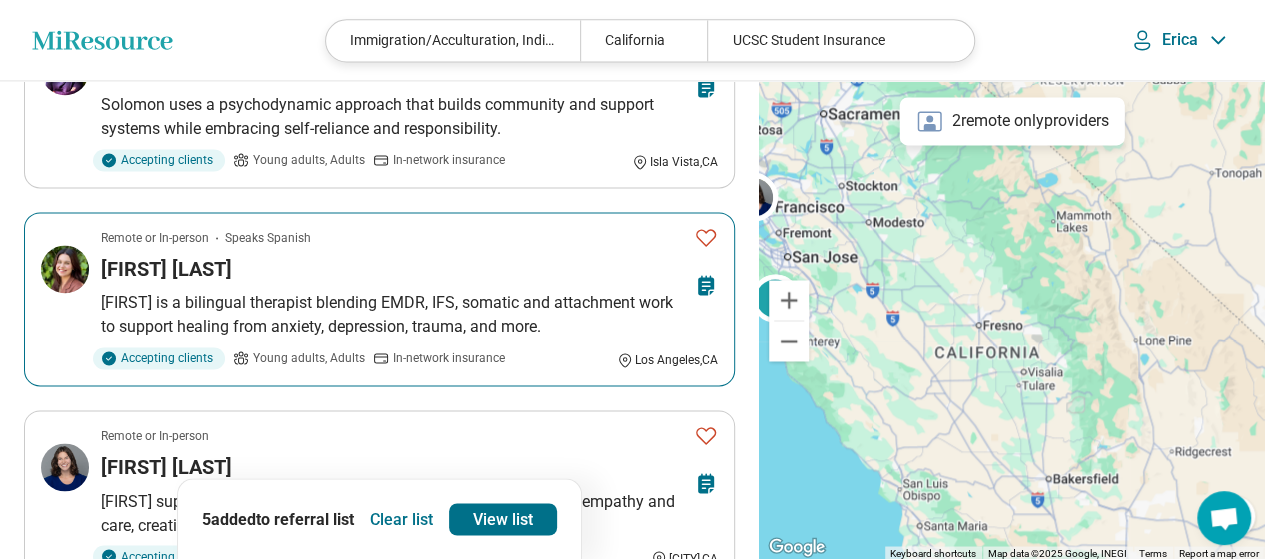 click on "[FIRST] is a bilingual therapist blending EMDR, IFS, somatic and attachment work to support healing from anxiety, depression, trauma, and more." at bounding box center (409, 315) 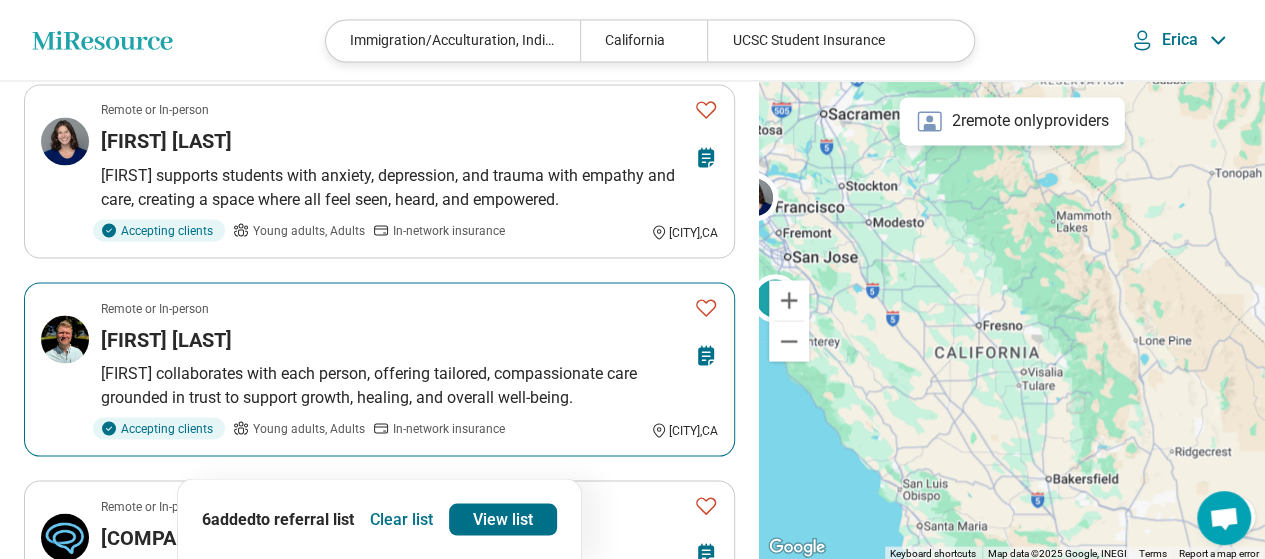 scroll, scrollTop: 1700, scrollLeft: 0, axis: vertical 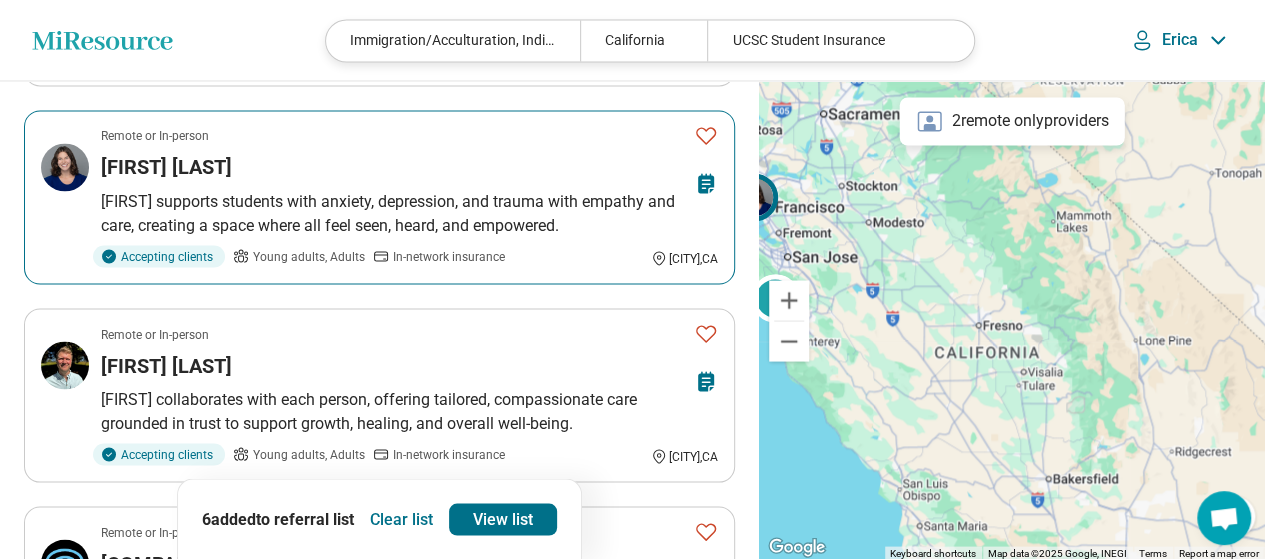 click 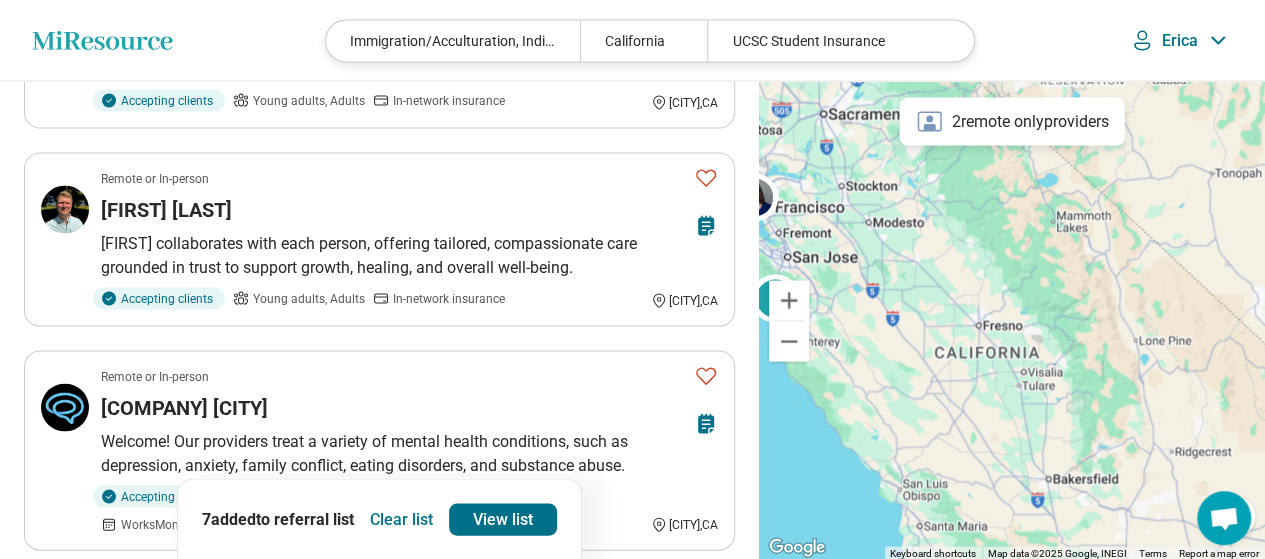 scroll, scrollTop: 1800, scrollLeft: 0, axis: vertical 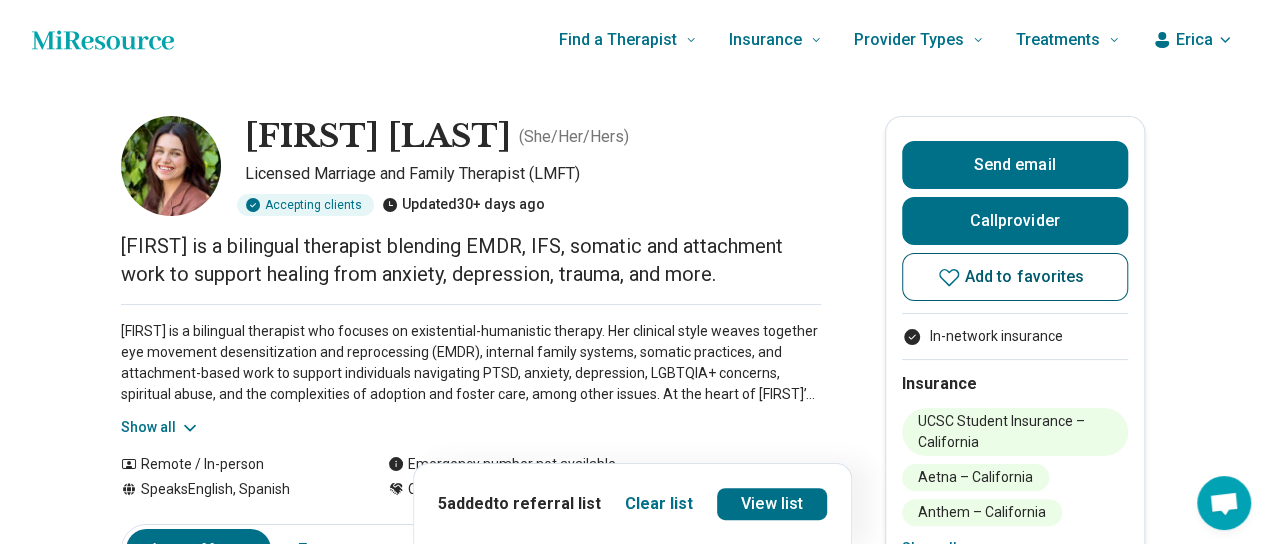 click on "Add to favorites" at bounding box center (1025, 277) 